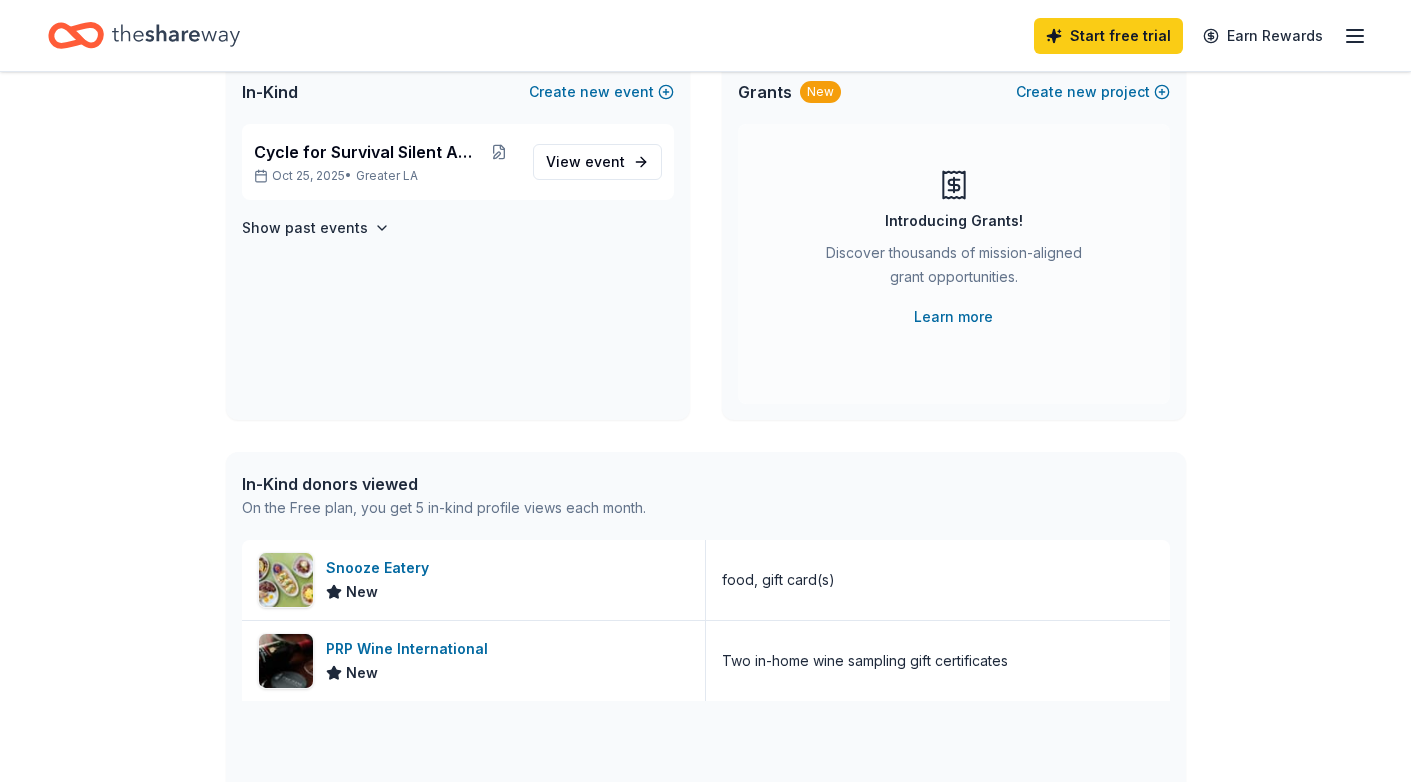 scroll, scrollTop: 148, scrollLeft: 0, axis: vertical 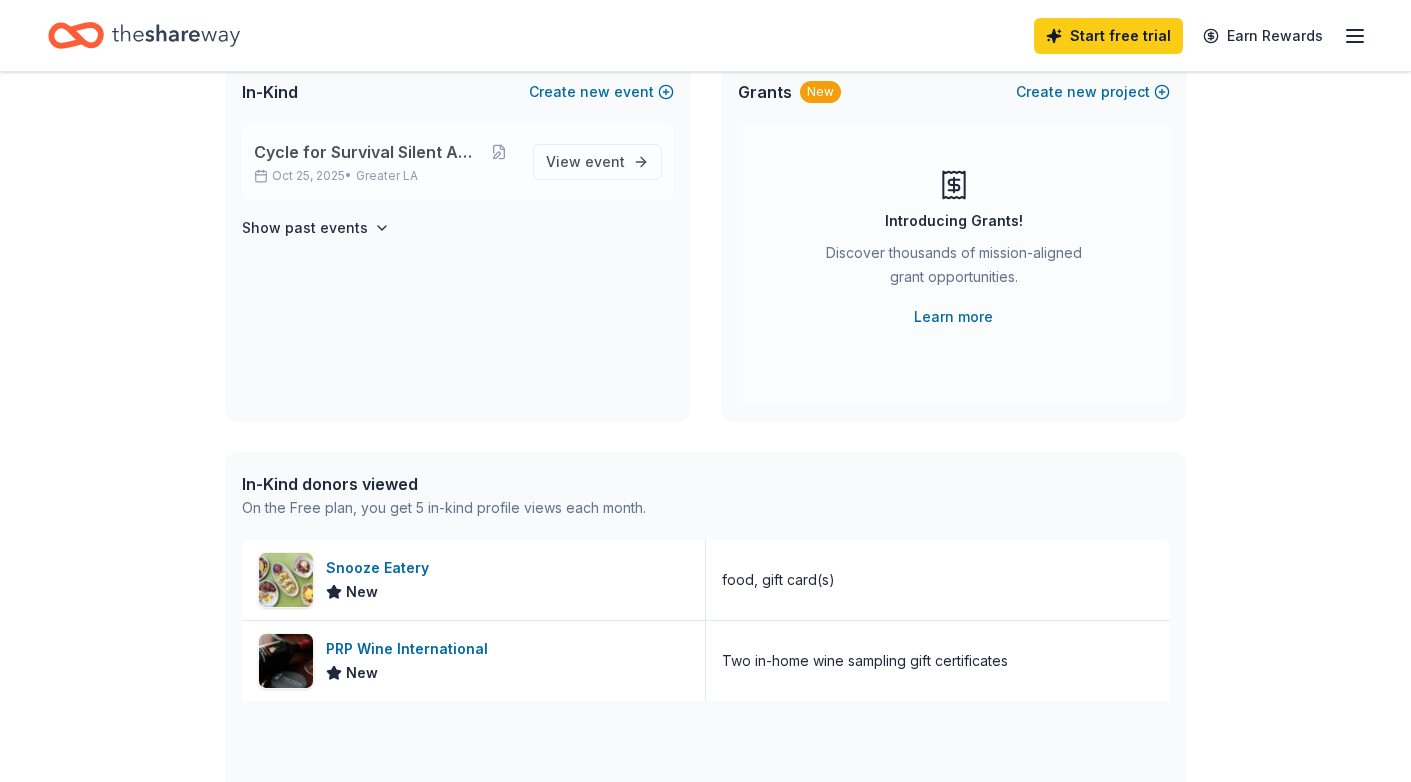 click on "Greater LA" at bounding box center [387, 176] 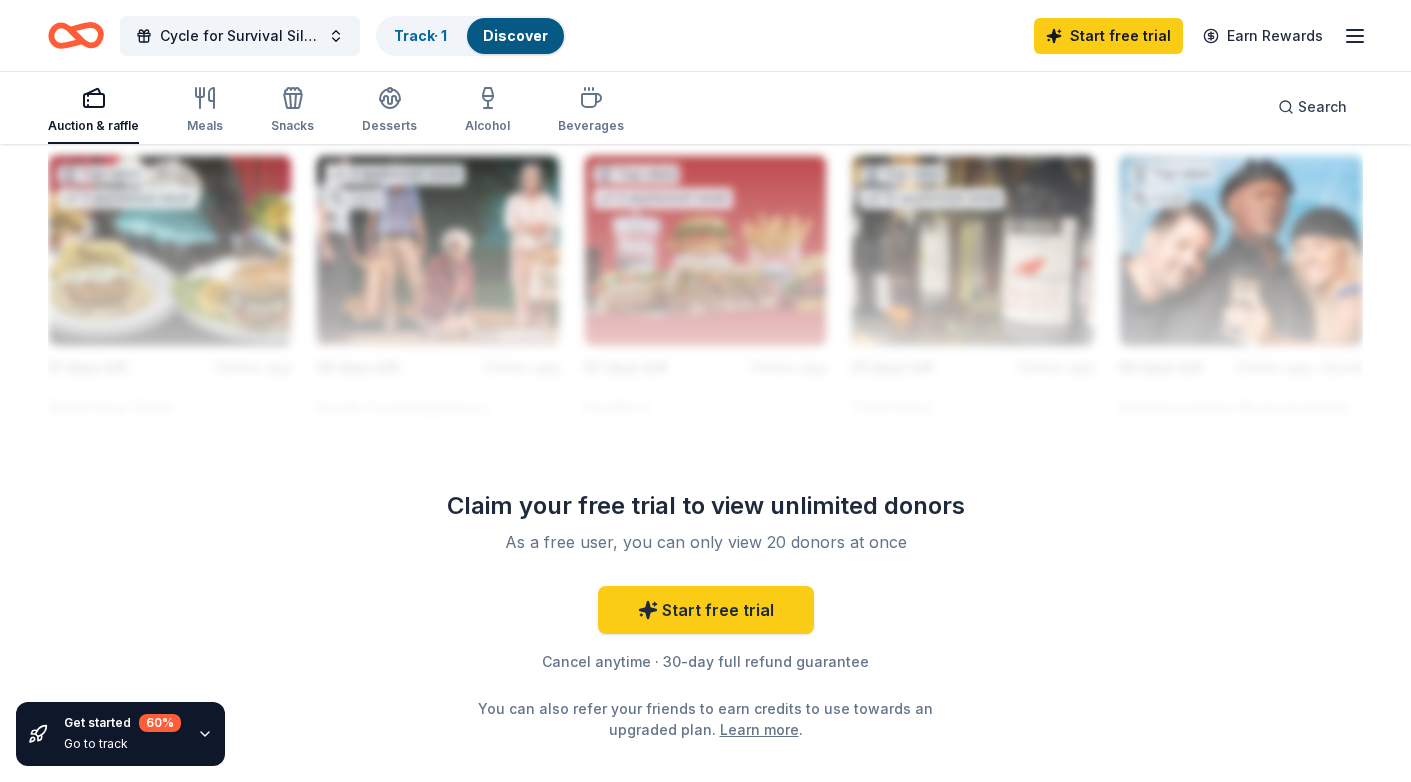 scroll, scrollTop: 1831, scrollLeft: 0, axis: vertical 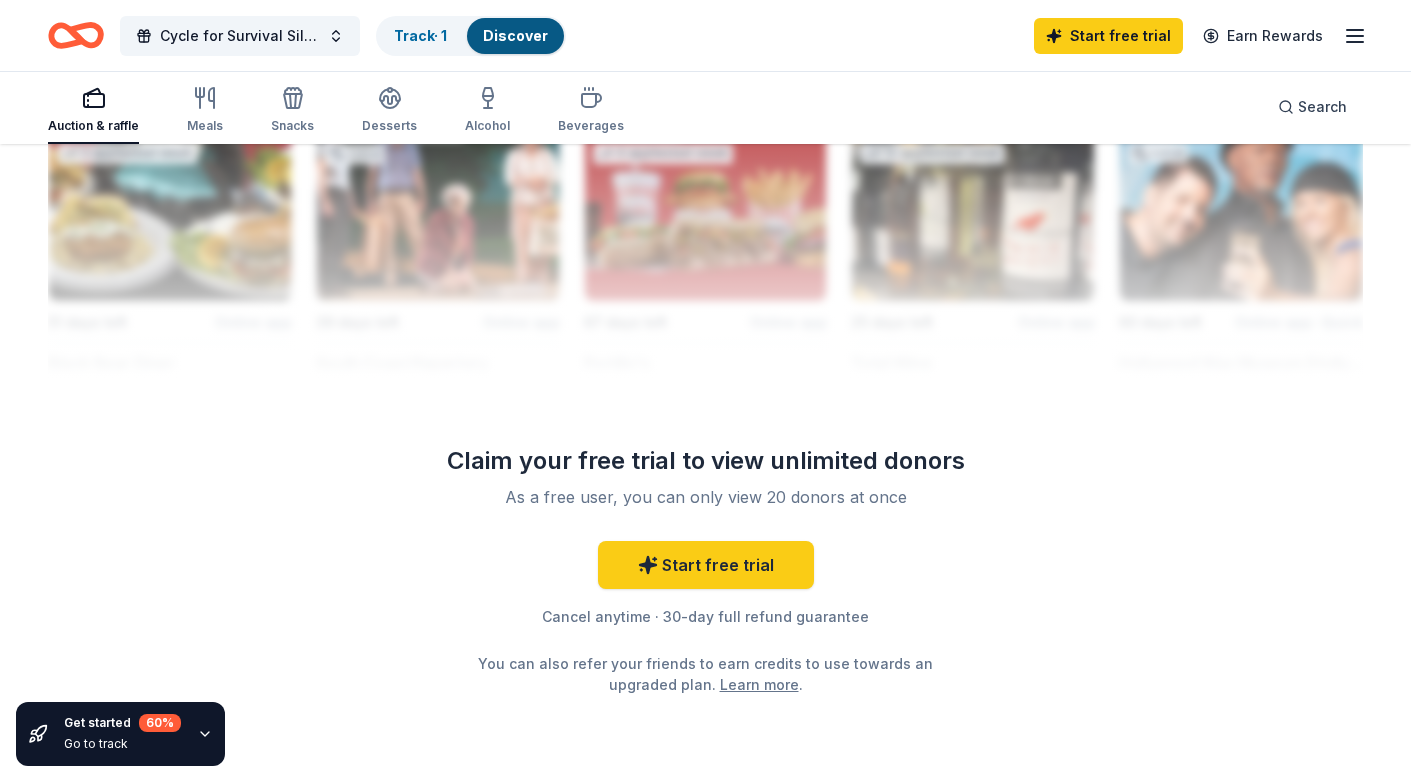 click on "310 results  in  Huntington Beach, CA Application deadlines 35  this month 249  in September 26  in October 21  passed Top rated Local 60 days left Online app • Quick Hollywood Wax Museum (Hollywood) 5.0 A pair (2) of admission tickets, 1 to the Hollywood Wax Museum and 1 to the Guinness World Records Museum 24   applies  last week 74 days left Quick PRP Wine International New Two in-home wine sampling gift certificates Top rated 17   applies  last week 53 days left Online app Oriental Trading 4.8 Donation depends on request Local 53 days left Online app Fairplex New Ticket(s), event space 2   applies  last week 36 days left Online app • Quick City Experiences New Ticket(s) Top rated 9   applies  last week 21 days left Online app Kendra Scott 4.7 Jewelry products, home decor products, and Kendra Gives Back event in-store or online (or both!) where 20% of the proceeds will support the cause or people you care about. Local 21 days left Online app Raging Waters (Los Angeles) New 2 single-day park tickets 12" at bounding box center [705, -445] 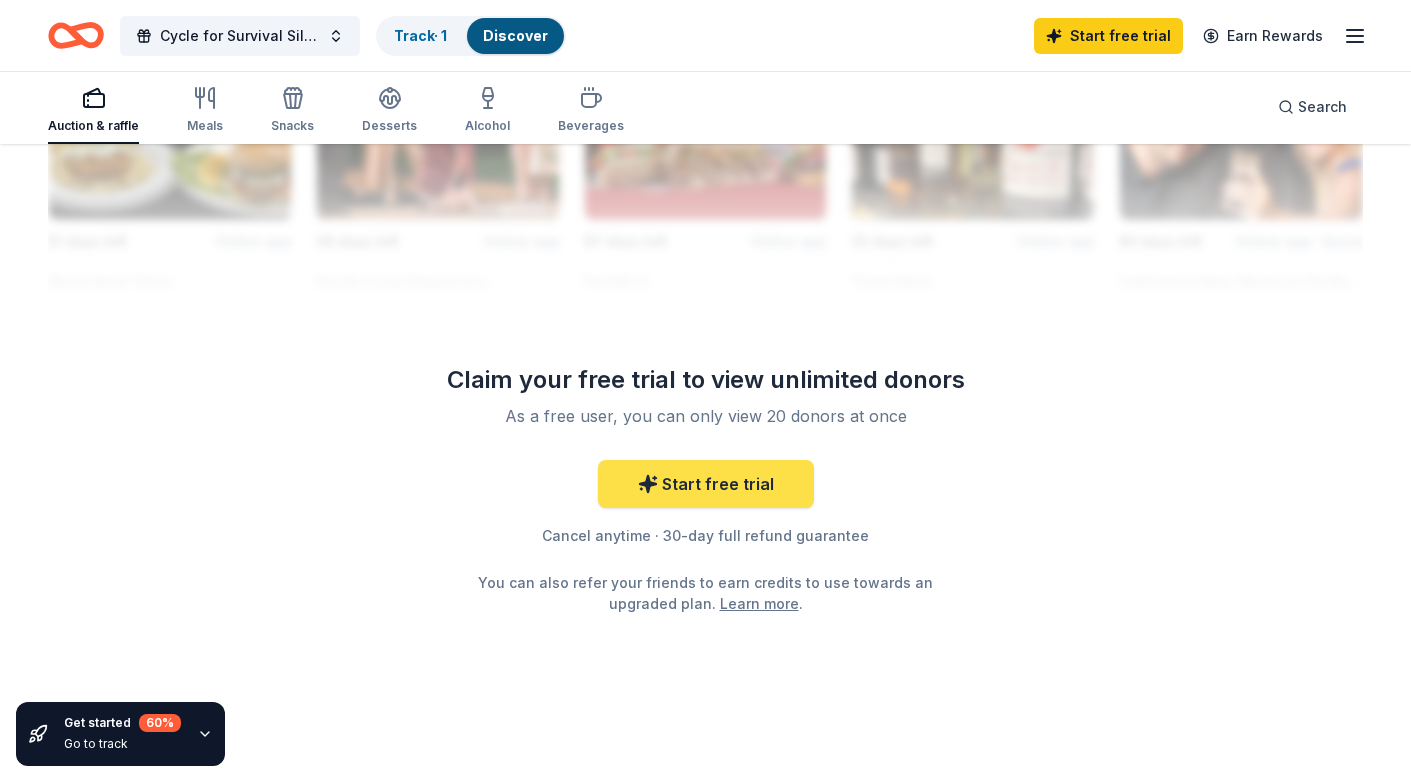 scroll, scrollTop: 1912, scrollLeft: 0, axis: vertical 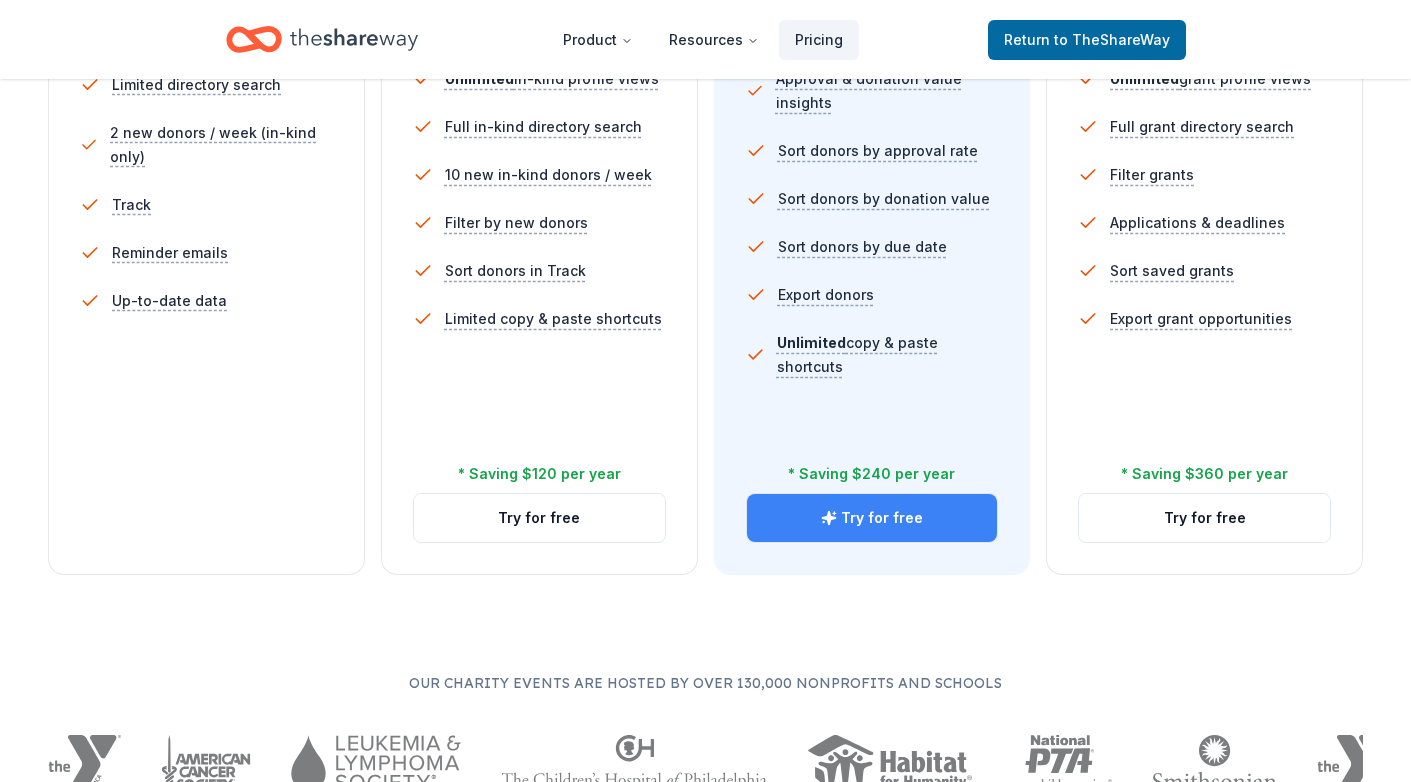click on "Try for free" at bounding box center (872, 518) 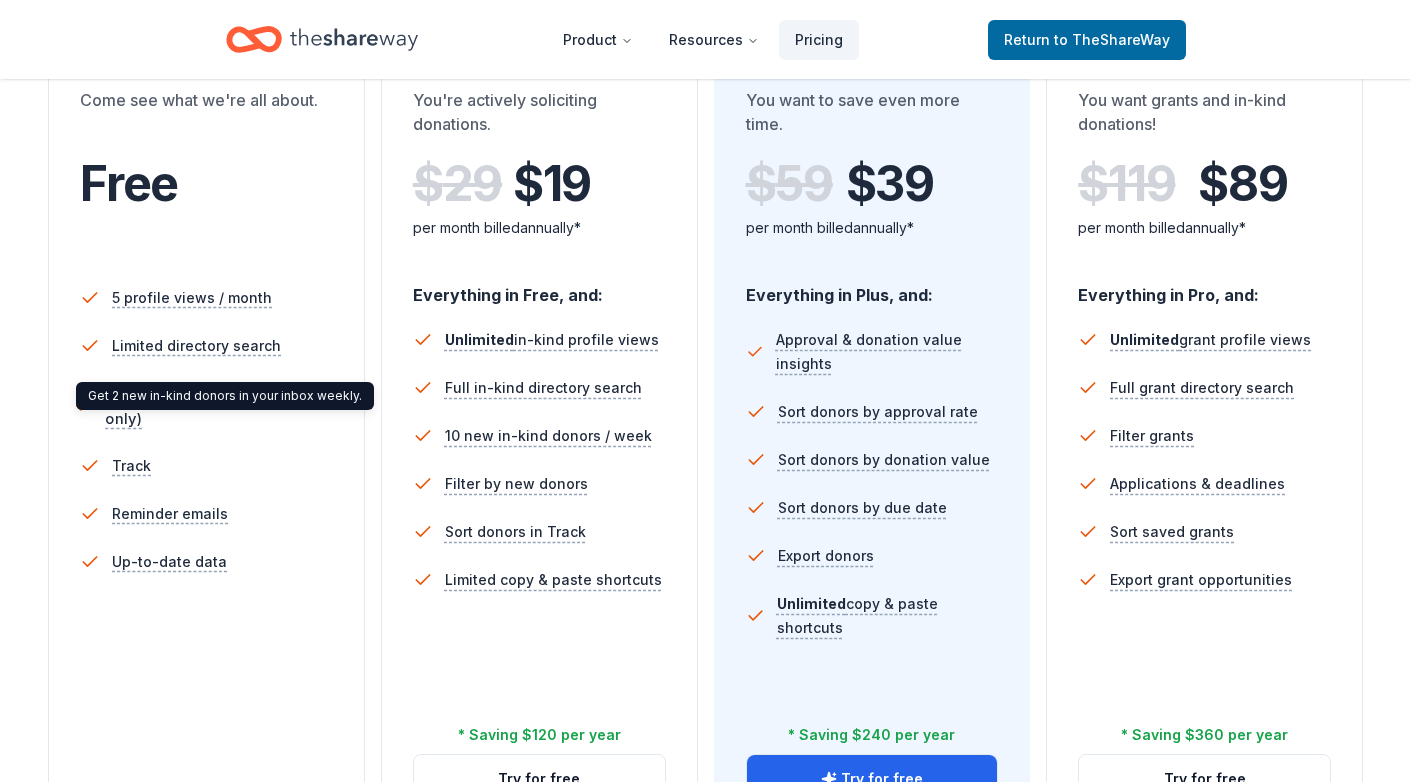 scroll, scrollTop: 612, scrollLeft: 0, axis: vertical 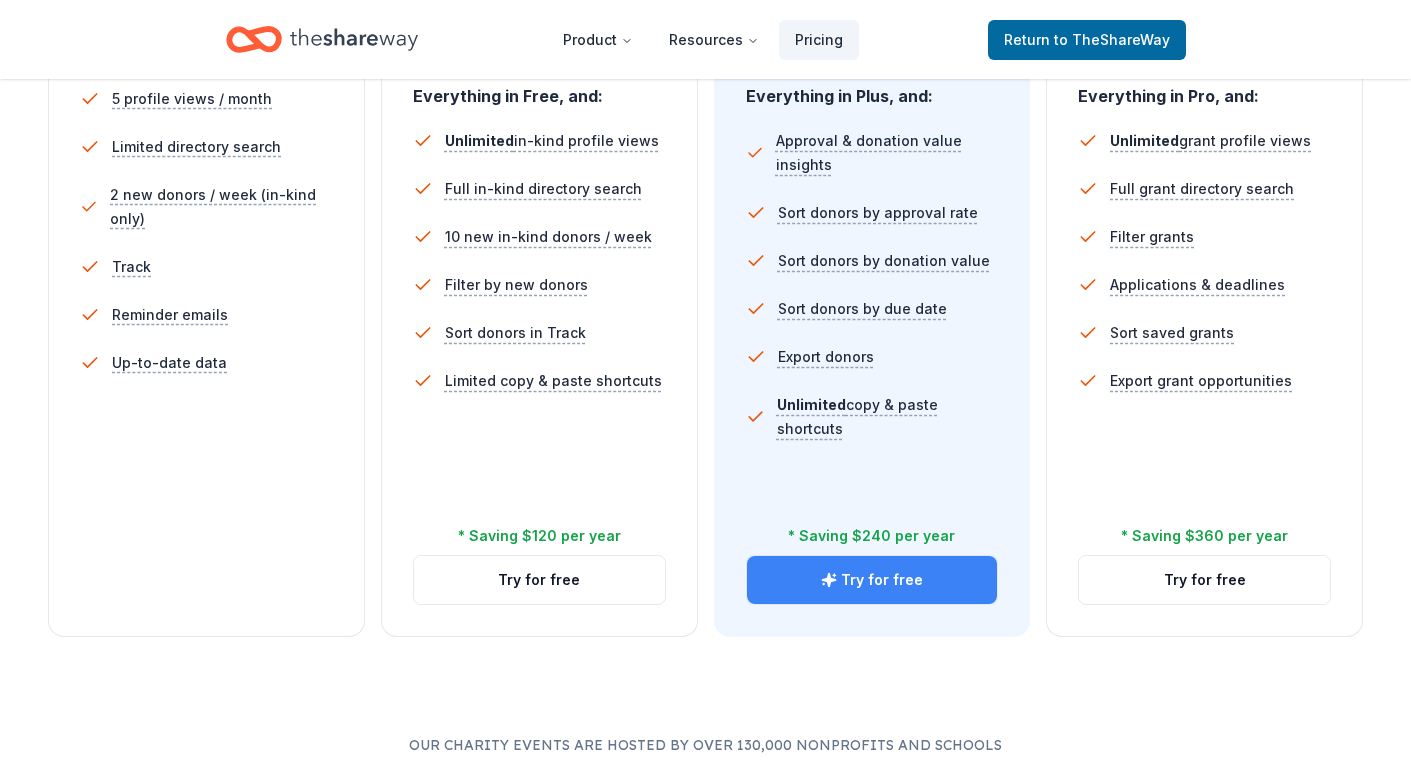 click on "Try for free" at bounding box center [872, 580] 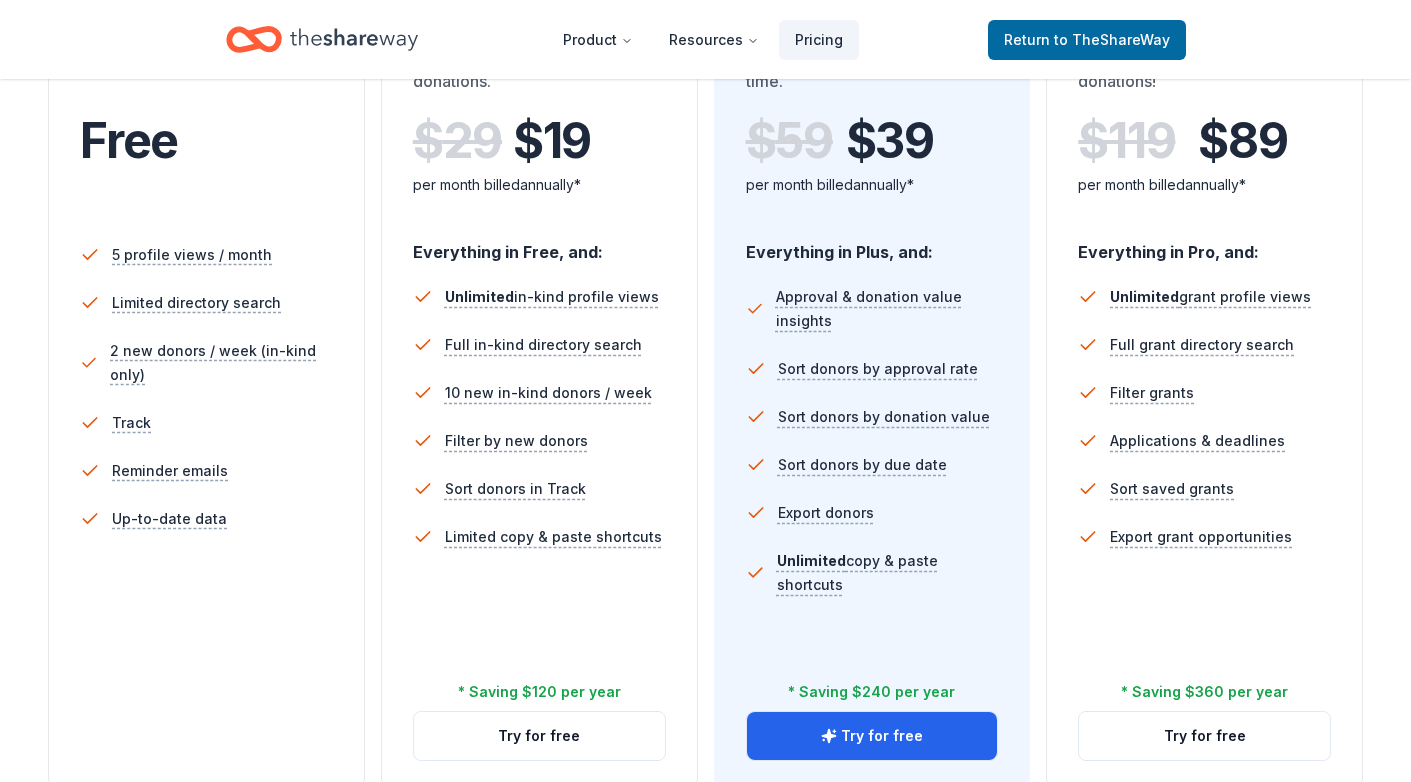 scroll, scrollTop: 618, scrollLeft: 0, axis: vertical 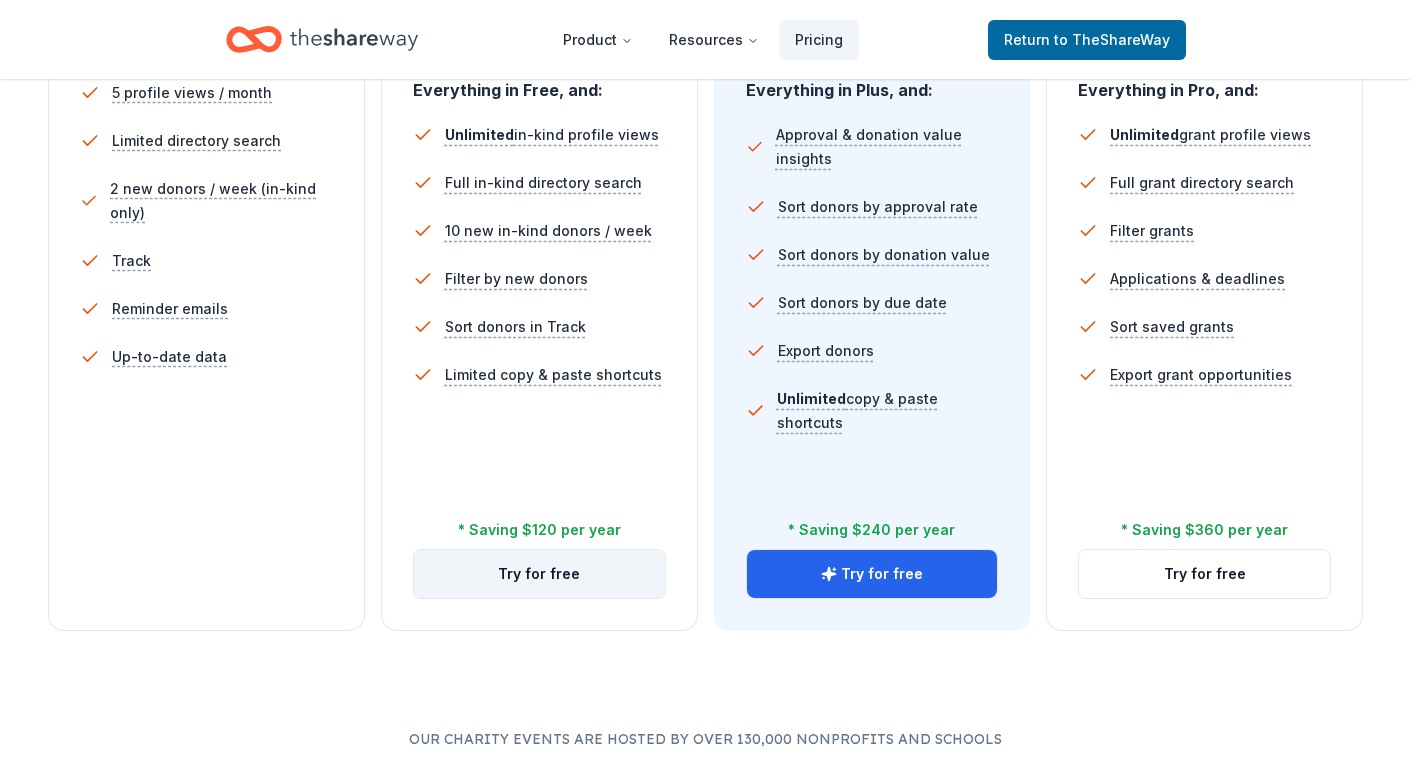 click on "Try for free" at bounding box center [539, 574] 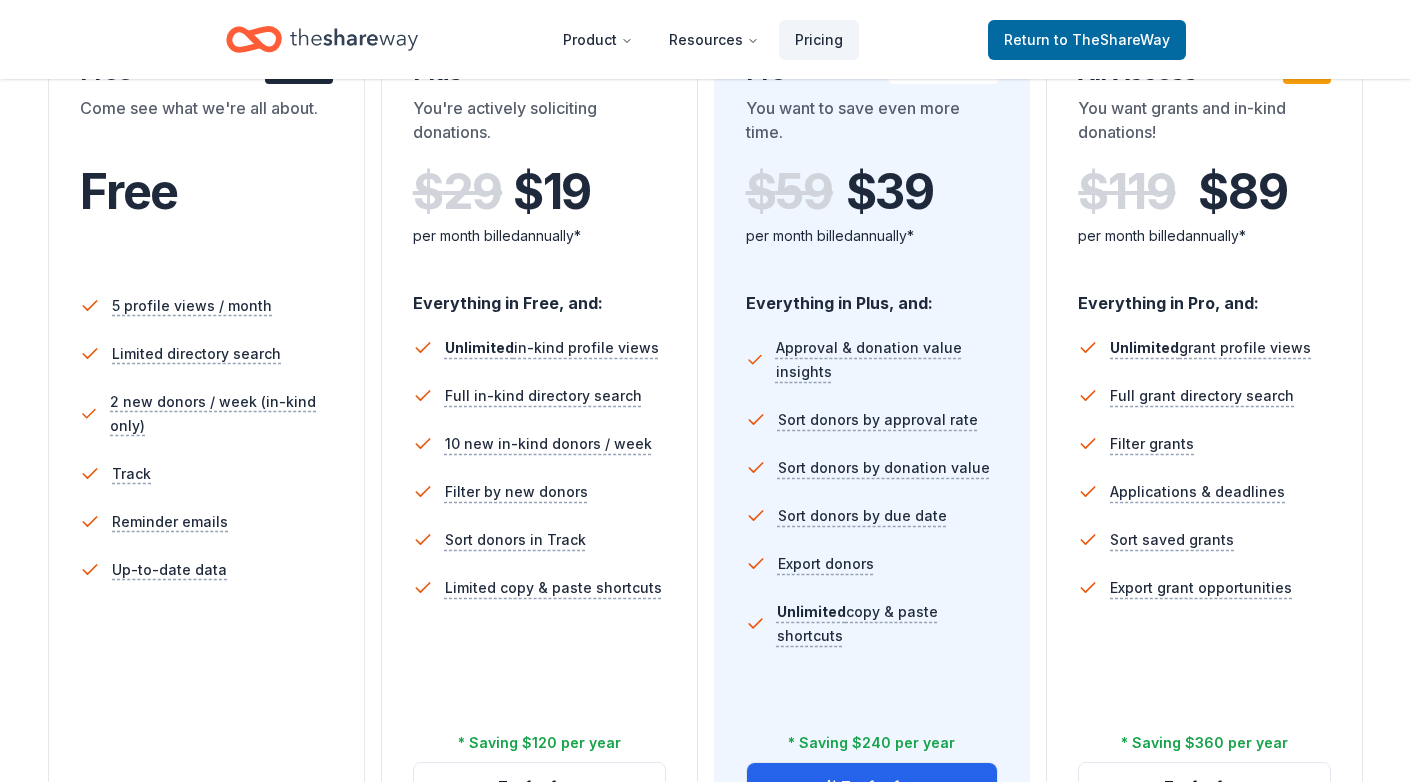 scroll, scrollTop: 742, scrollLeft: 0, axis: vertical 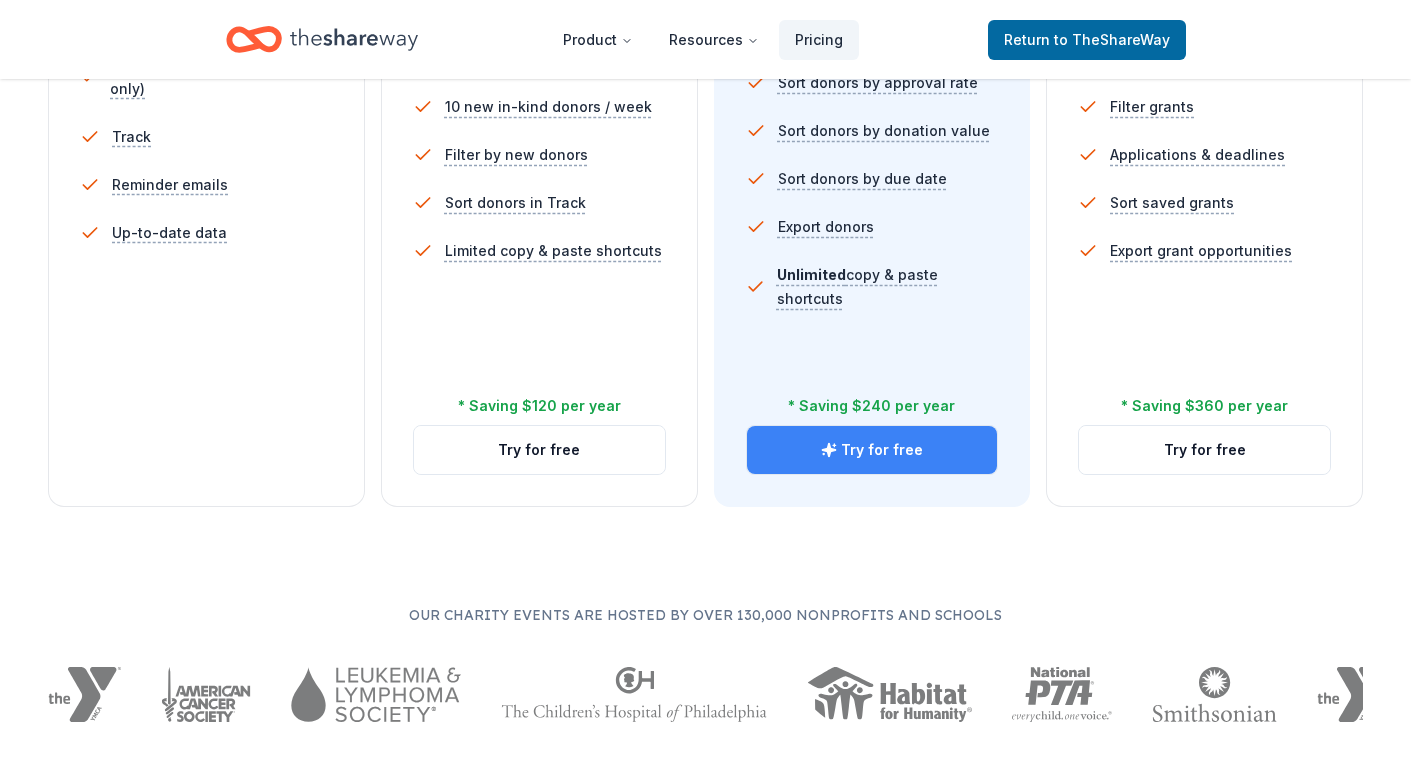click on "Try for free" at bounding box center (872, 450) 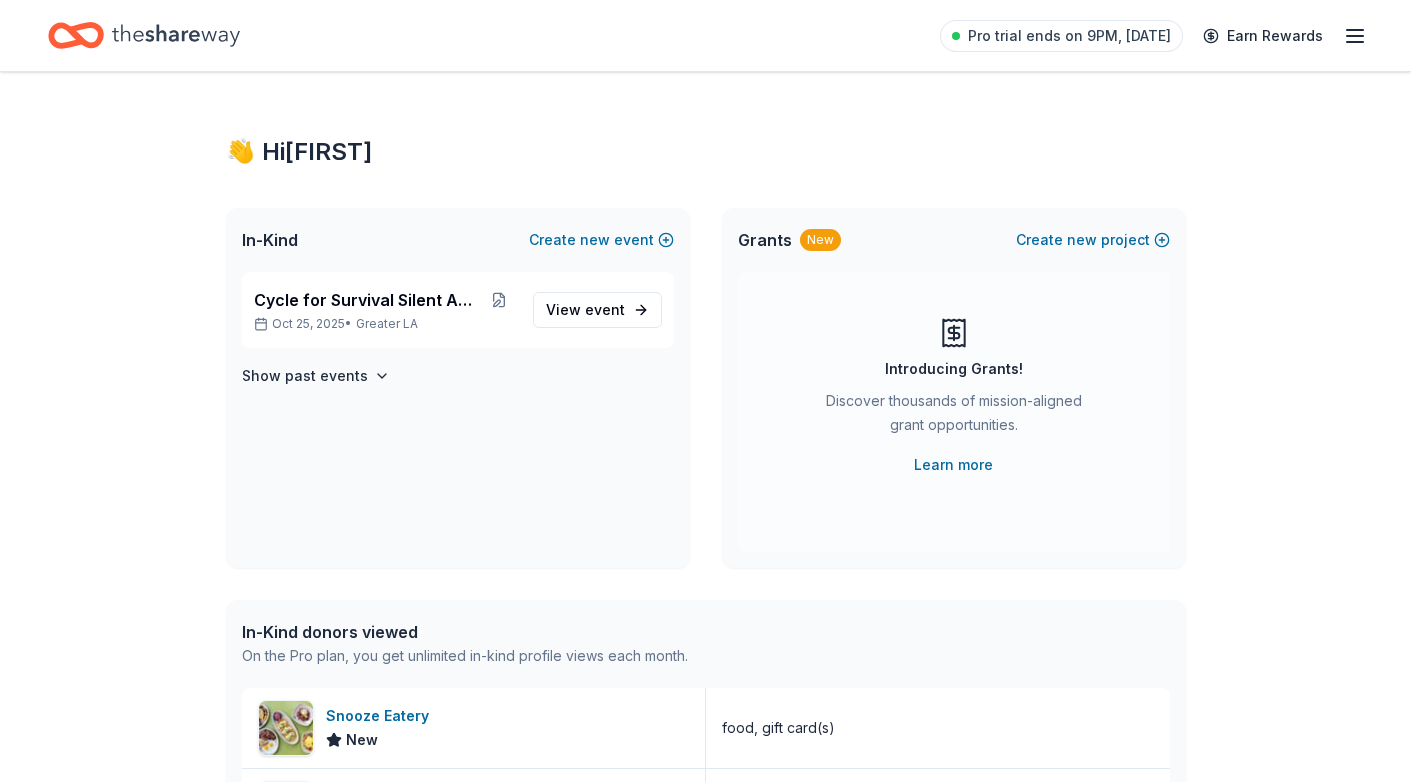 scroll, scrollTop: 0, scrollLeft: 0, axis: both 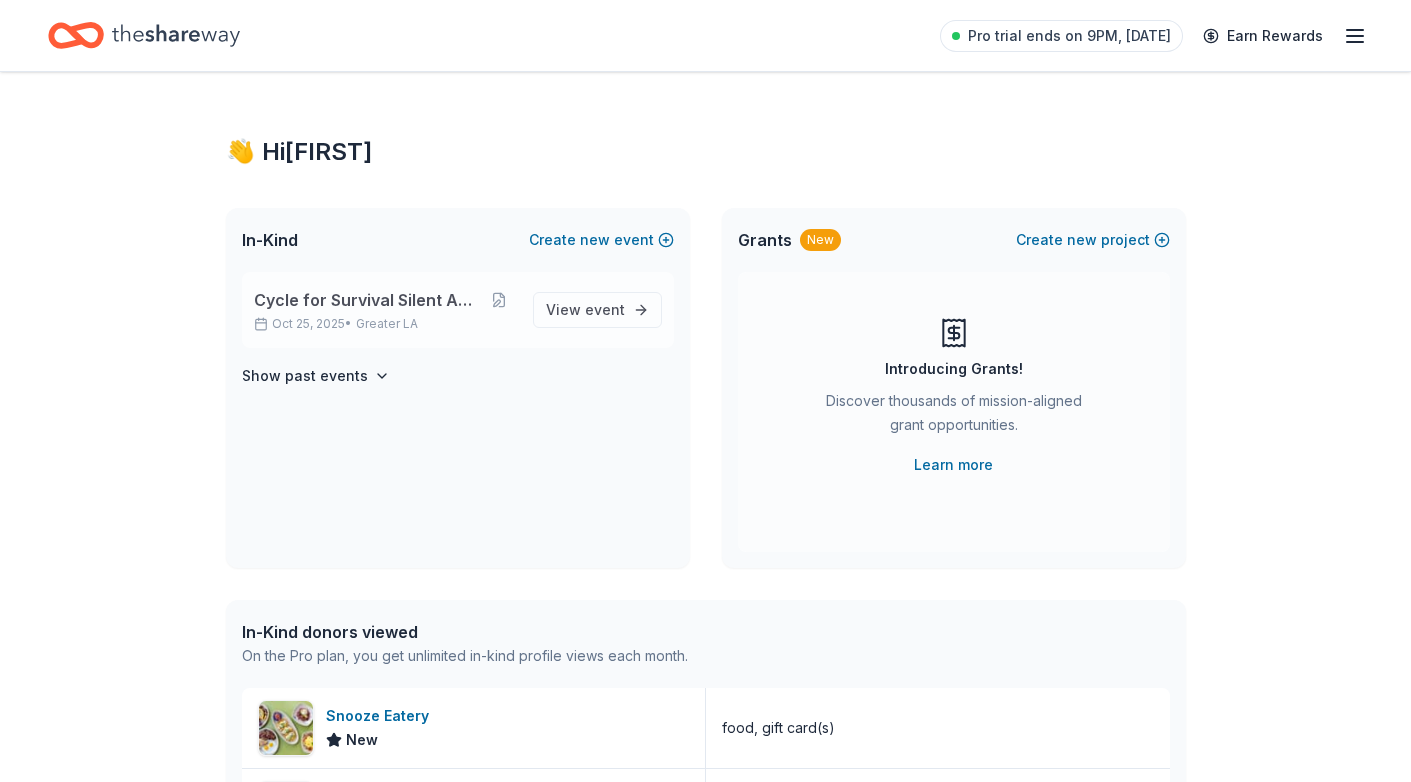 click on "[DATE]  •  Greater [CITY]" at bounding box center [385, 324] 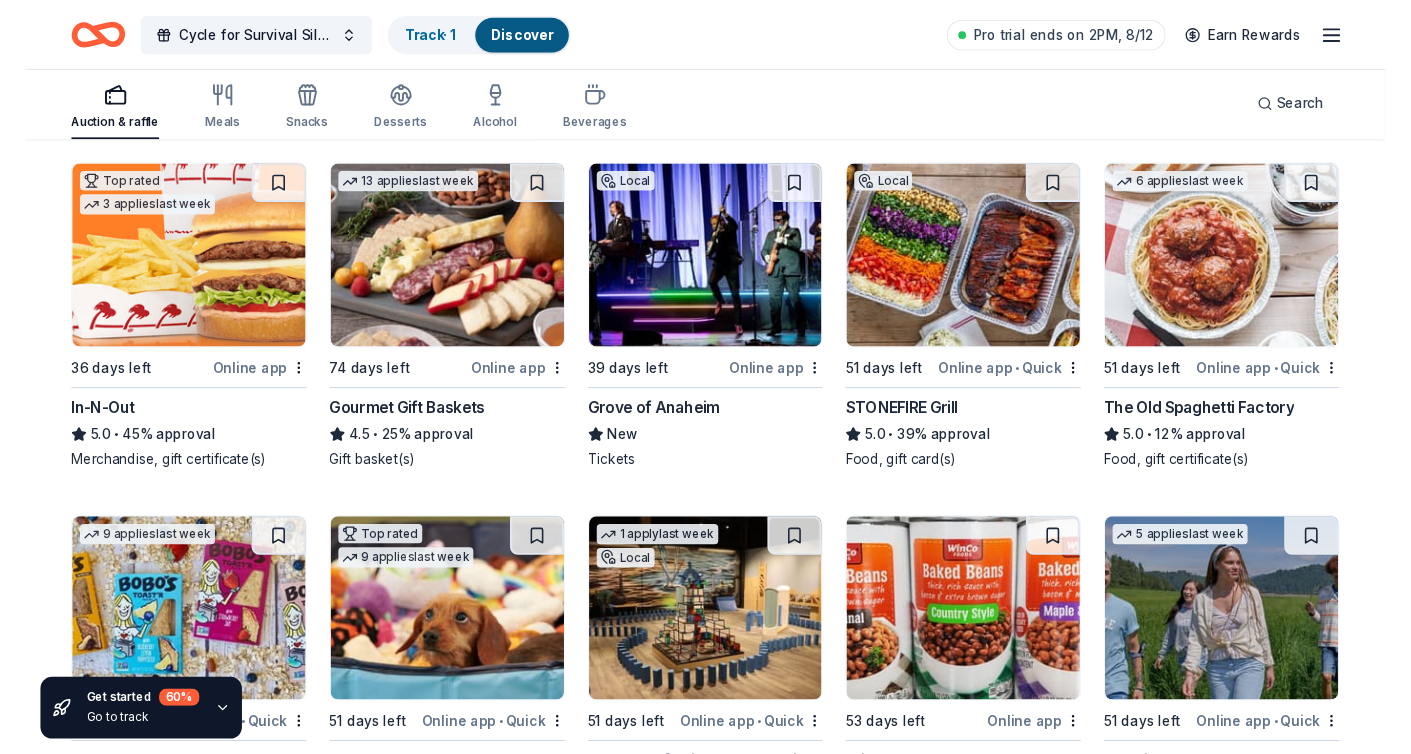 scroll, scrollTop: 2108, scrollLeft: 0, axis: vertical 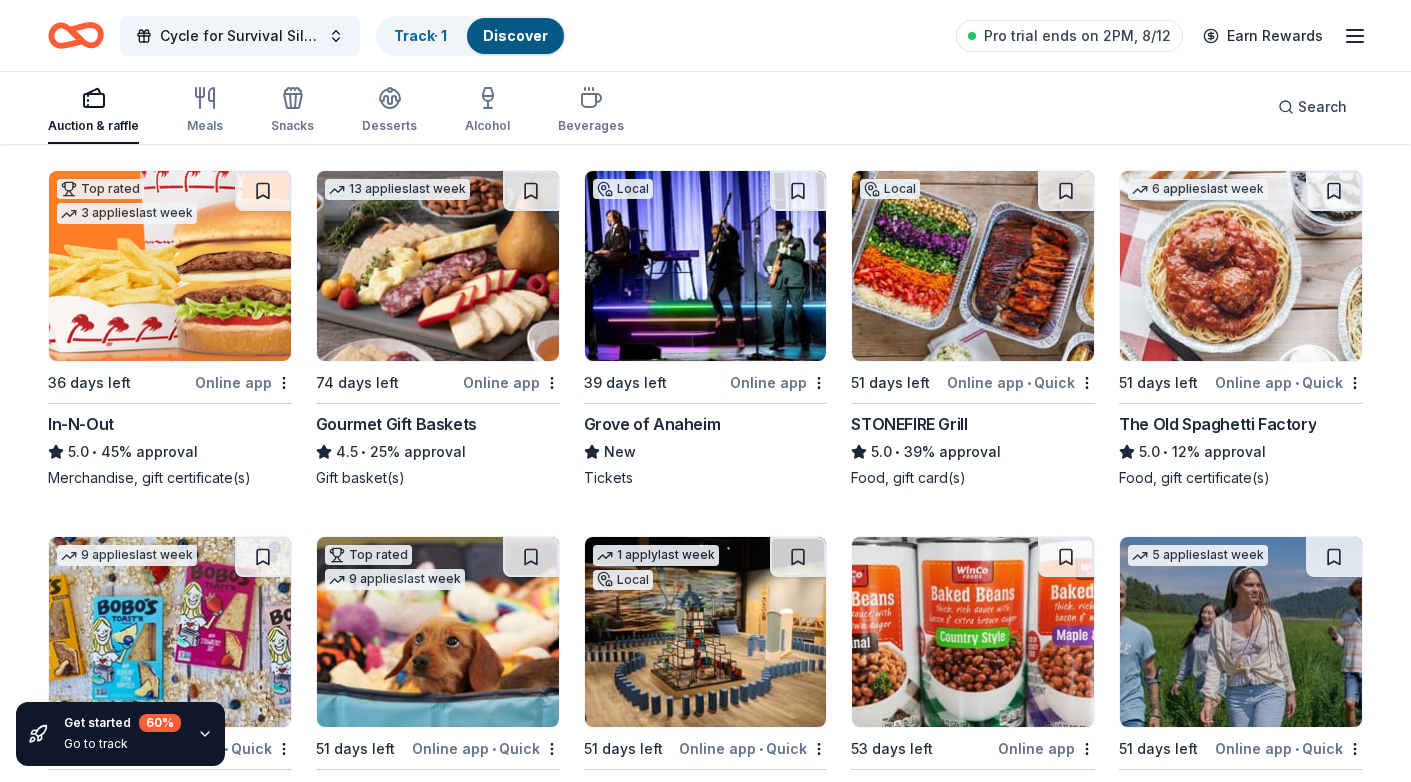 click on "The Old Spaghetti Factory" at bounding box center [1217, 424] 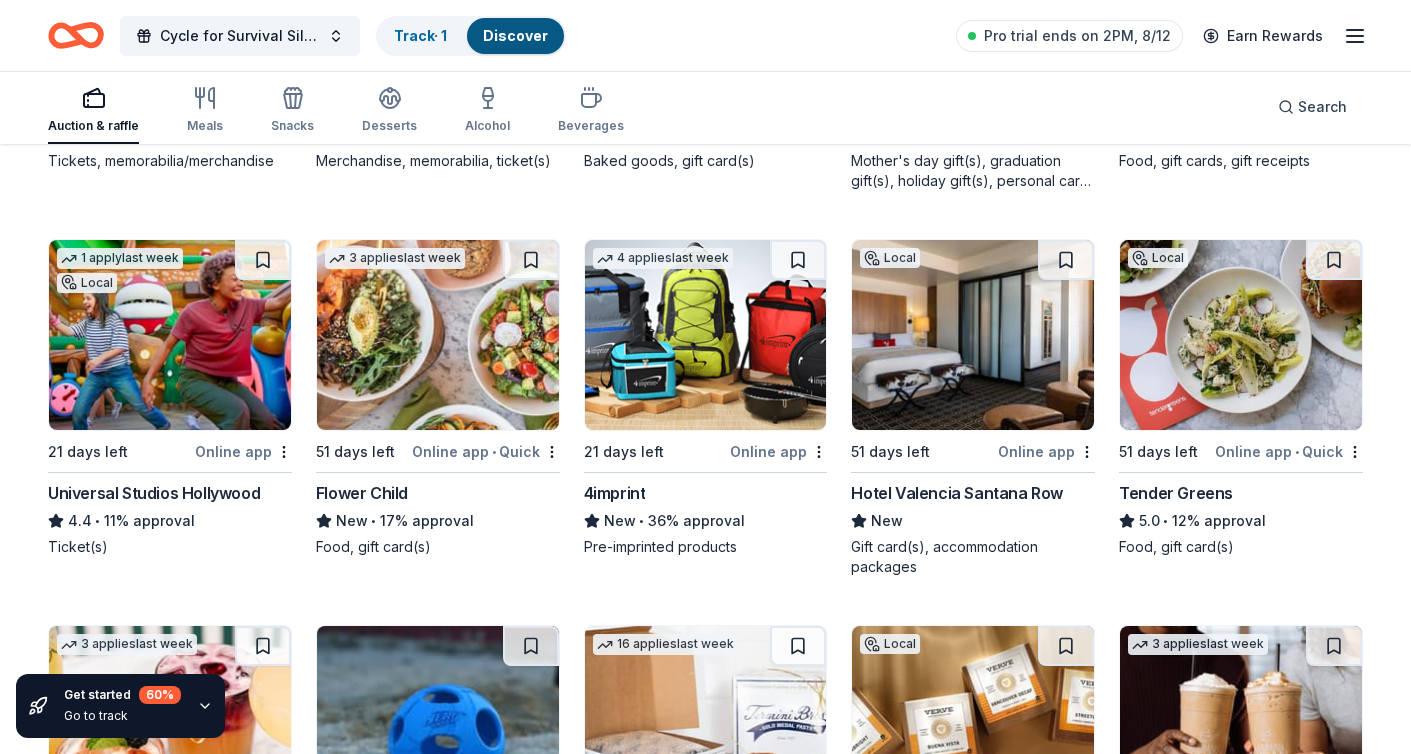 scroll, scrollTop: 4702, scrollLeft: 0, axis: vertical 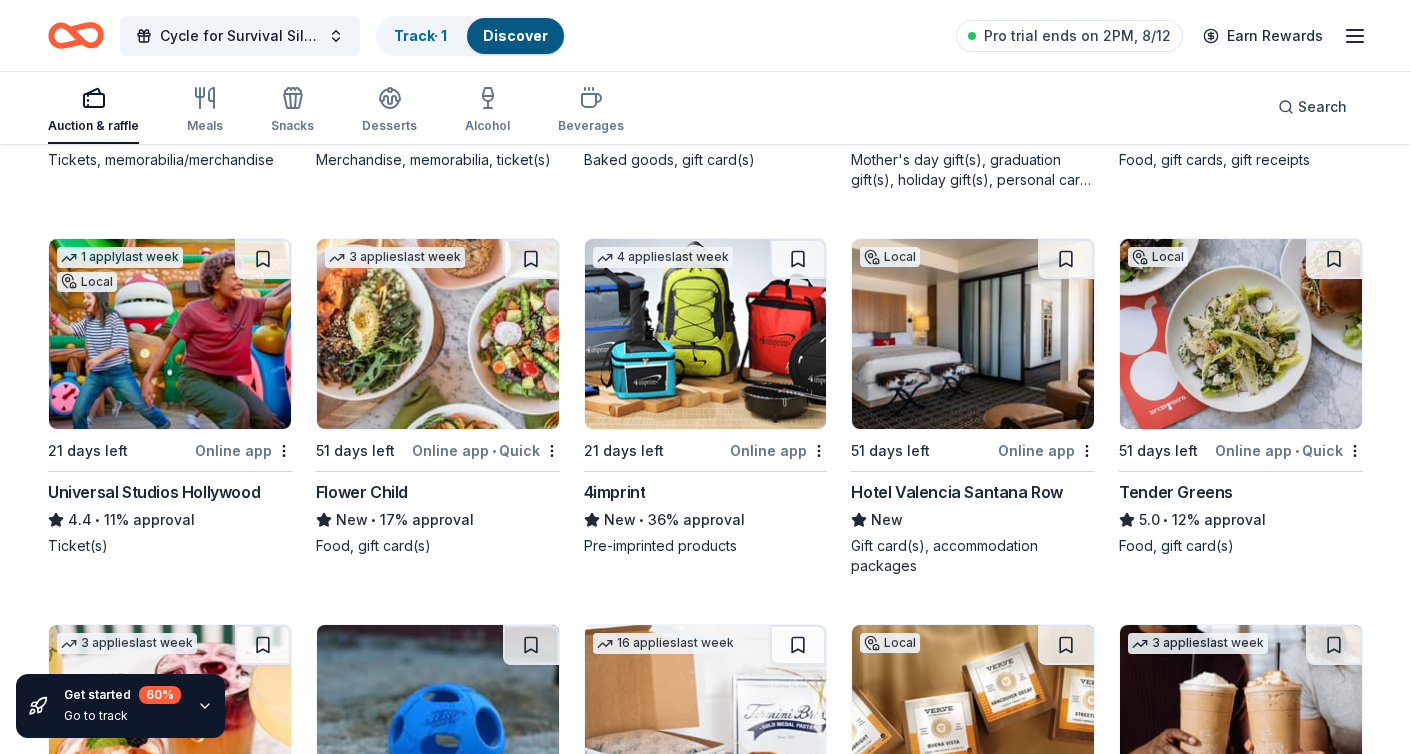 click at bounding box center (1241, 334) 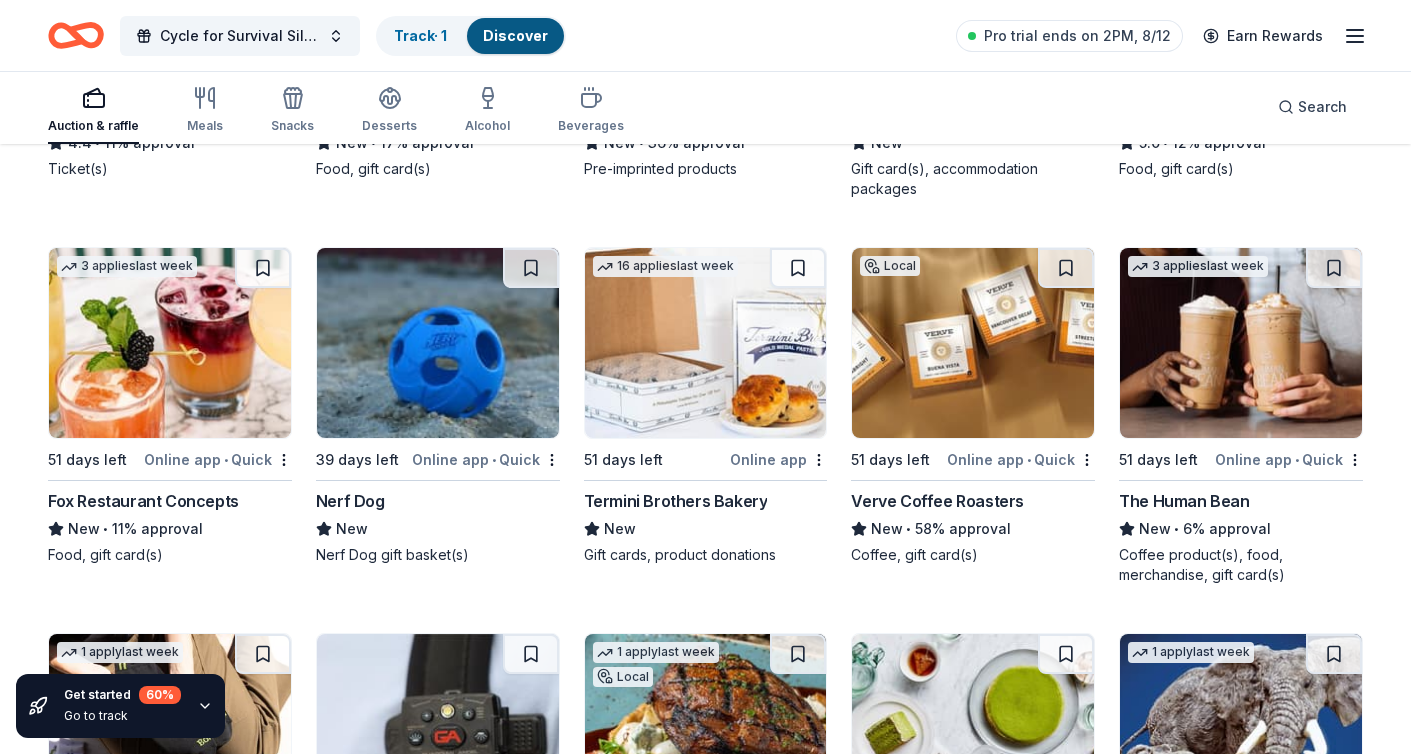 scroll, scrollTop: 5081, scrollLeft: 0, axis: vertical 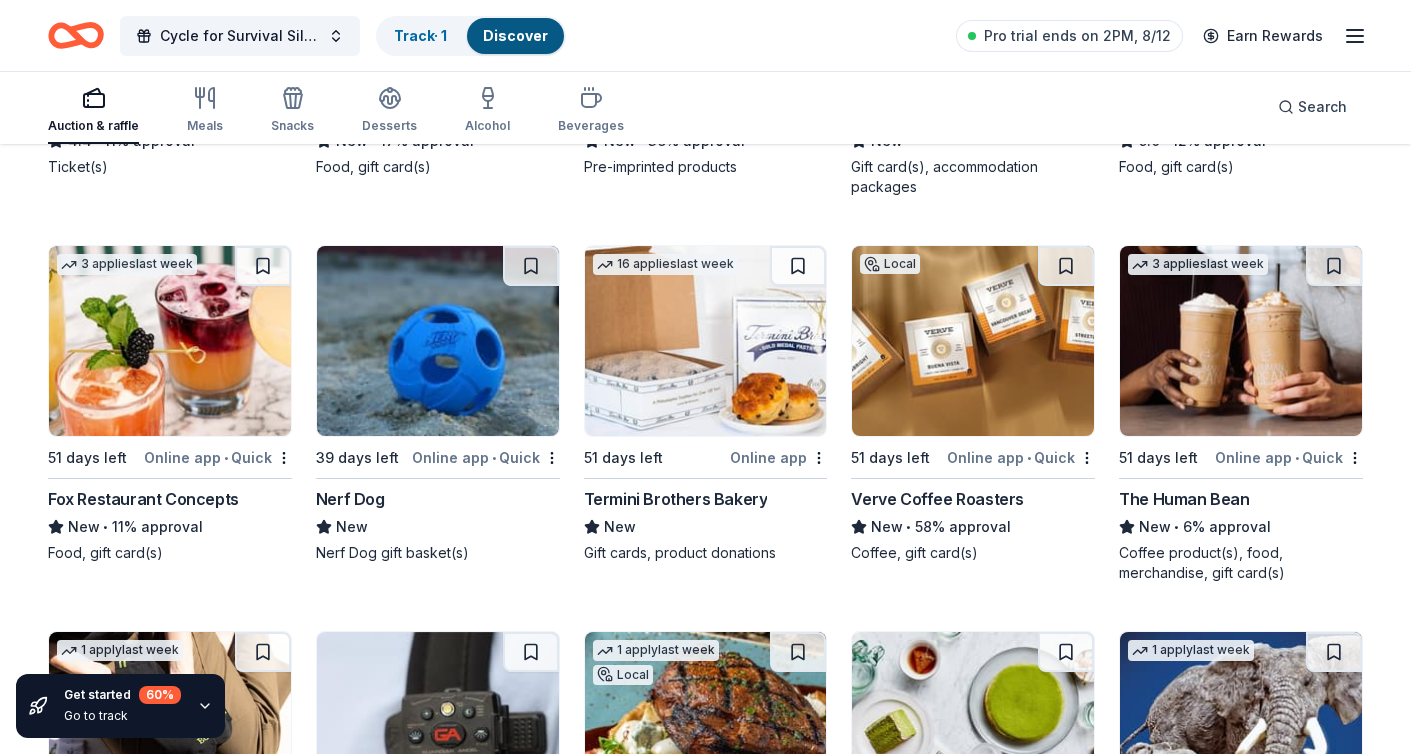 click on "New • 58% approval" at bounding box center [973, 527] 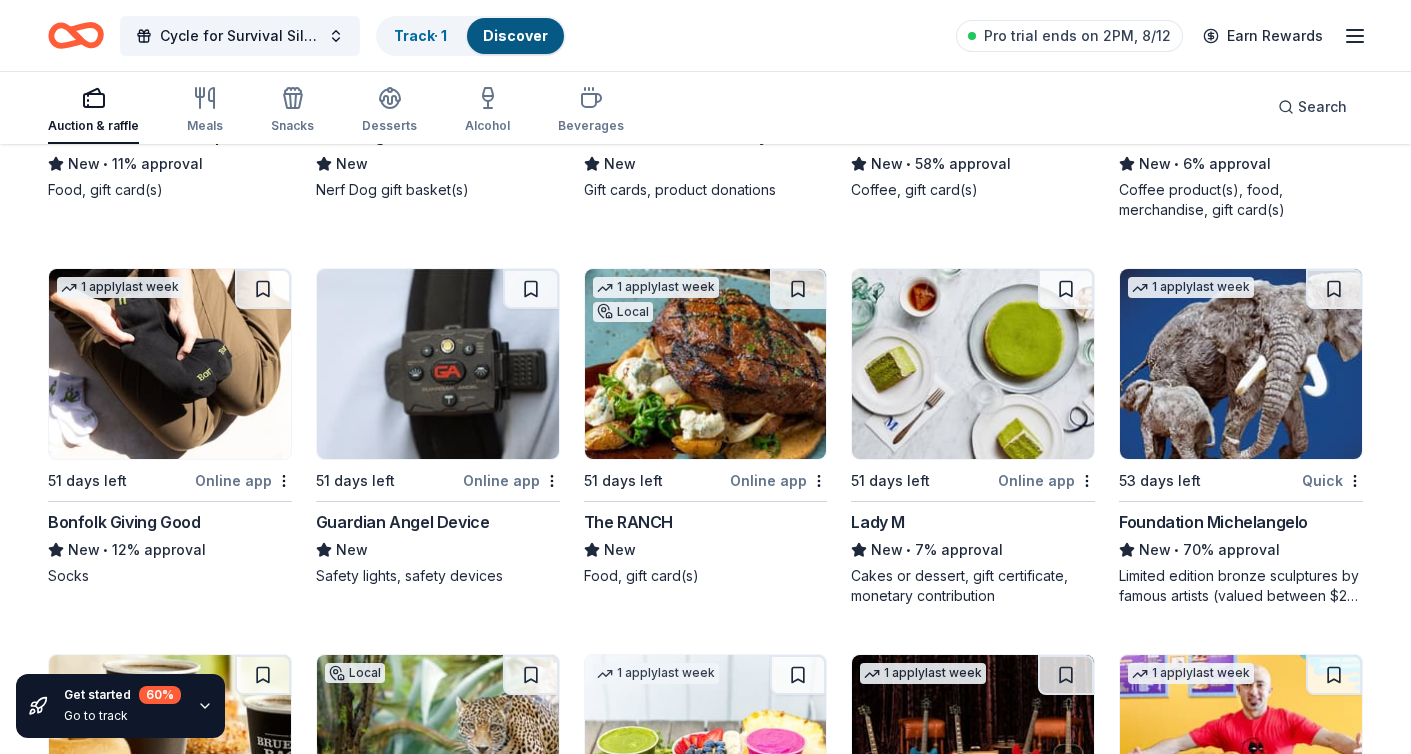 scroll, scrollTop: 5450, scrollLeft: 0, axis: vertical 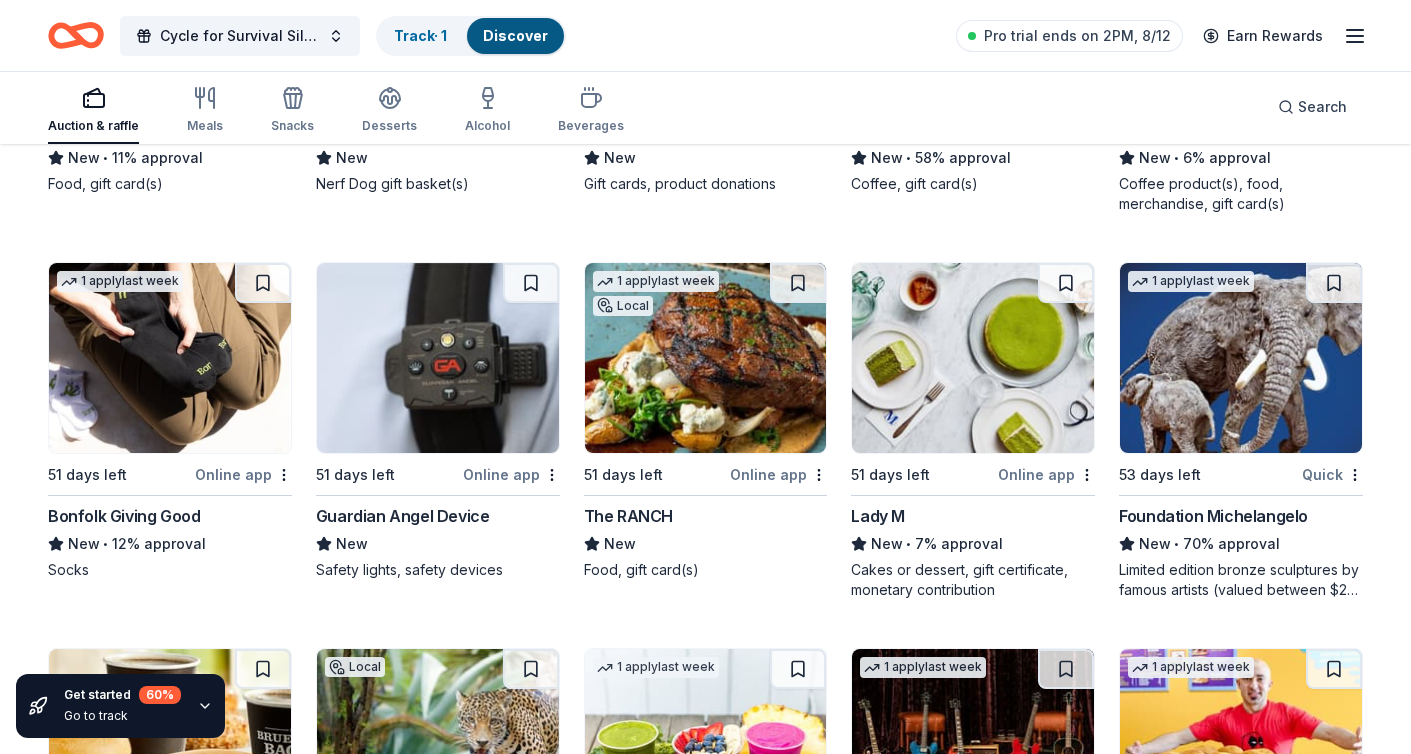 click at bounding box center [706, 358] 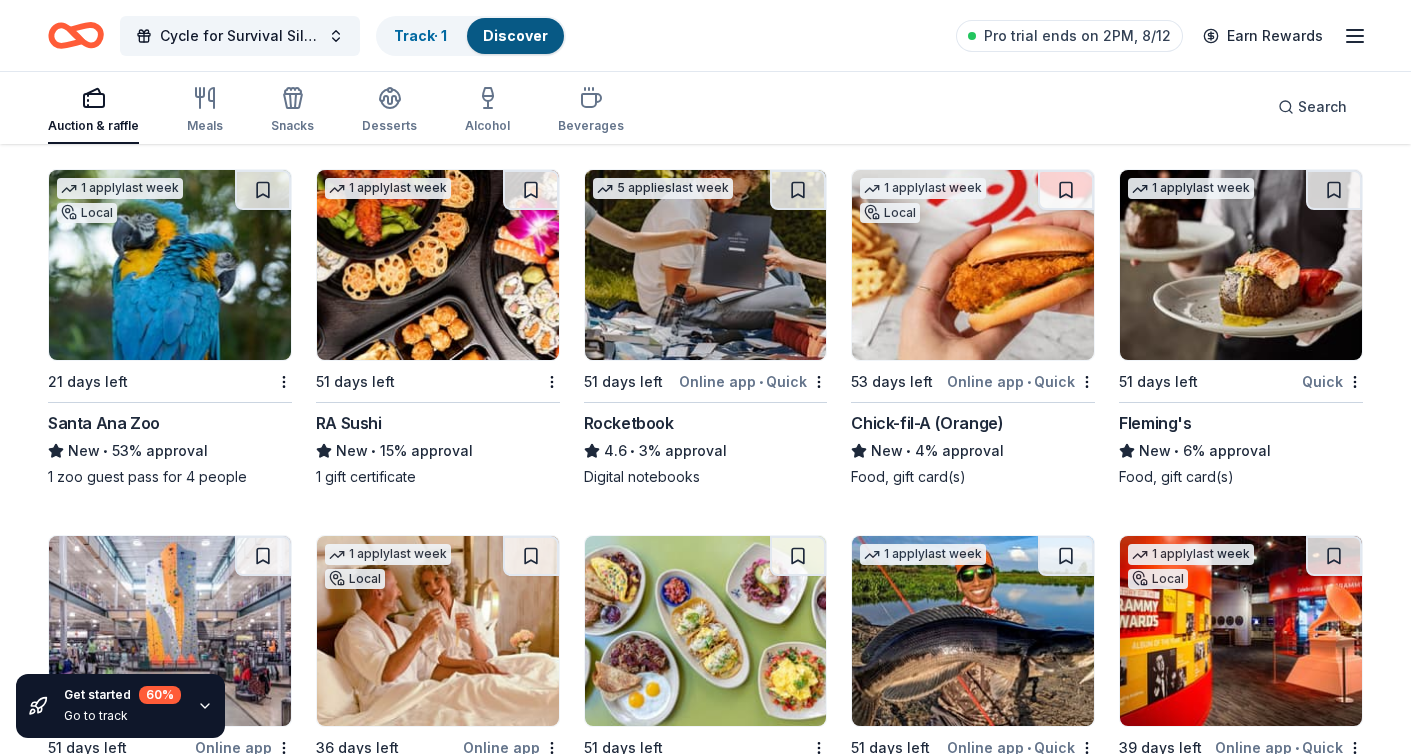 scroll, scrollTop: 9405, scrollLeft: 0, axis: vertical 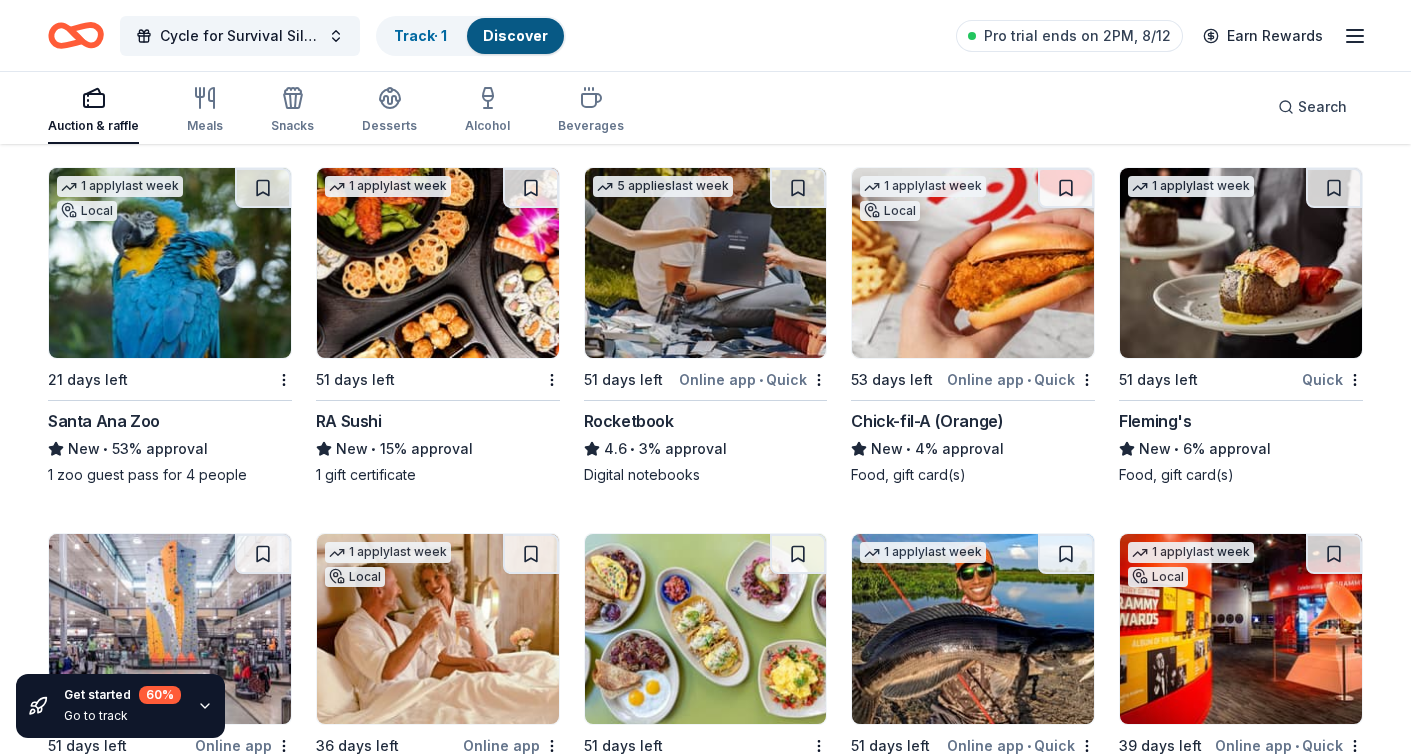 click at bounding box center [1241, 263] 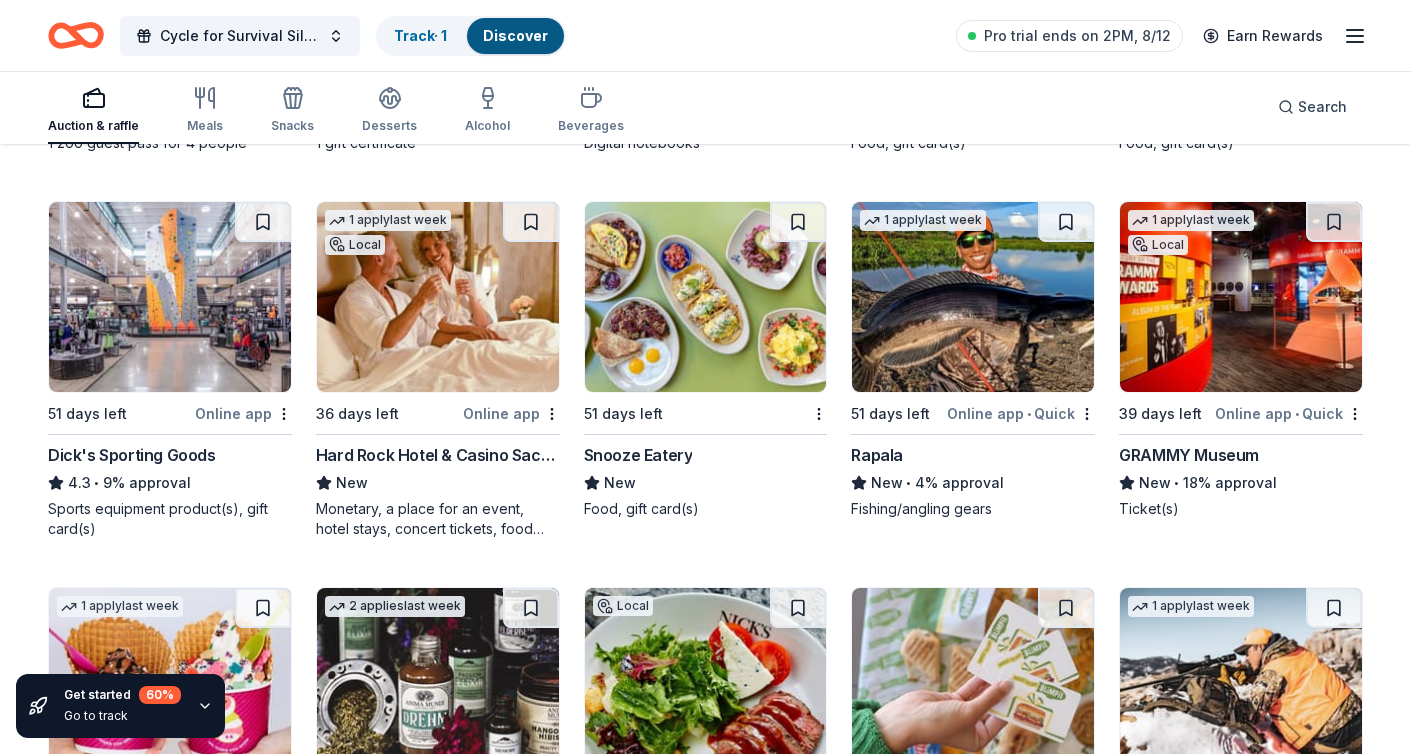 scroll, scrollTop: 9764, scrollLeft: 0, axis: vertical 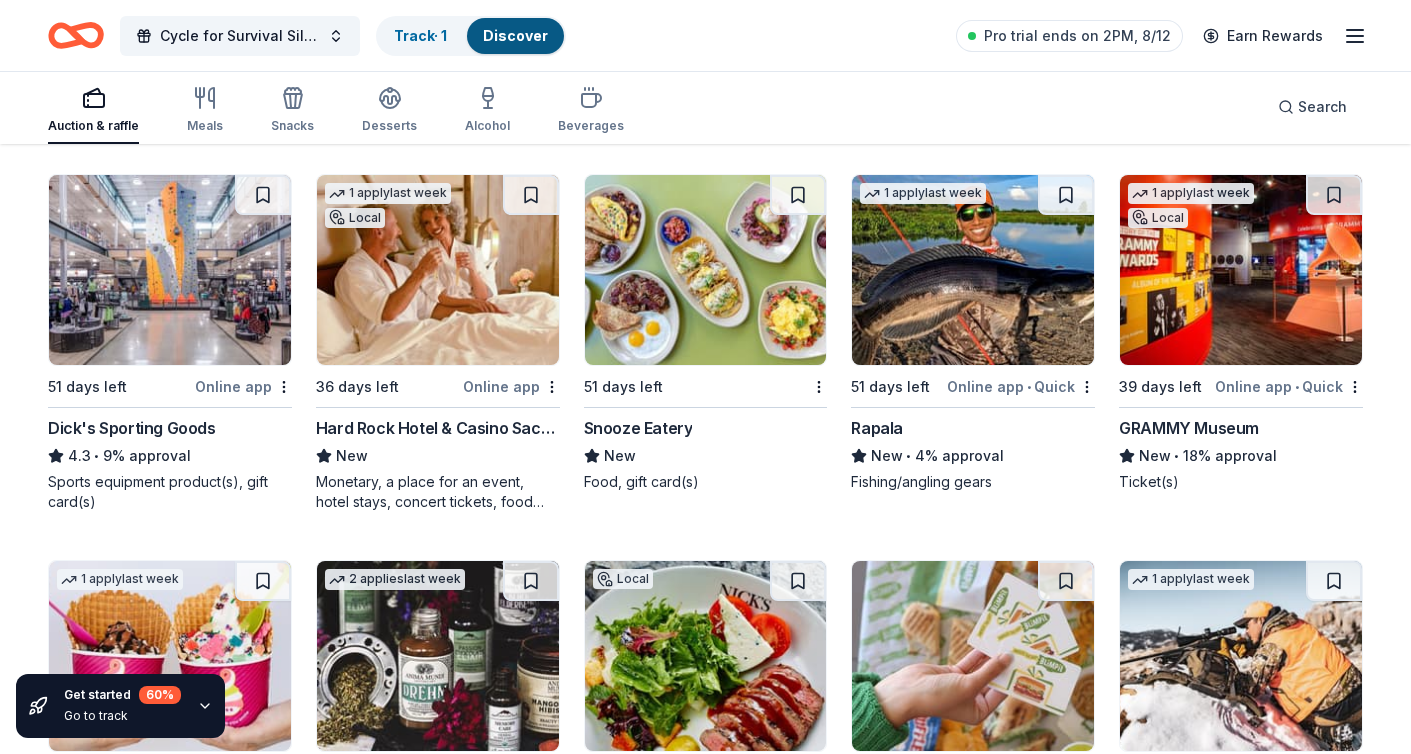 click on "Snooze Eatery" at bounding box center [638, 428] 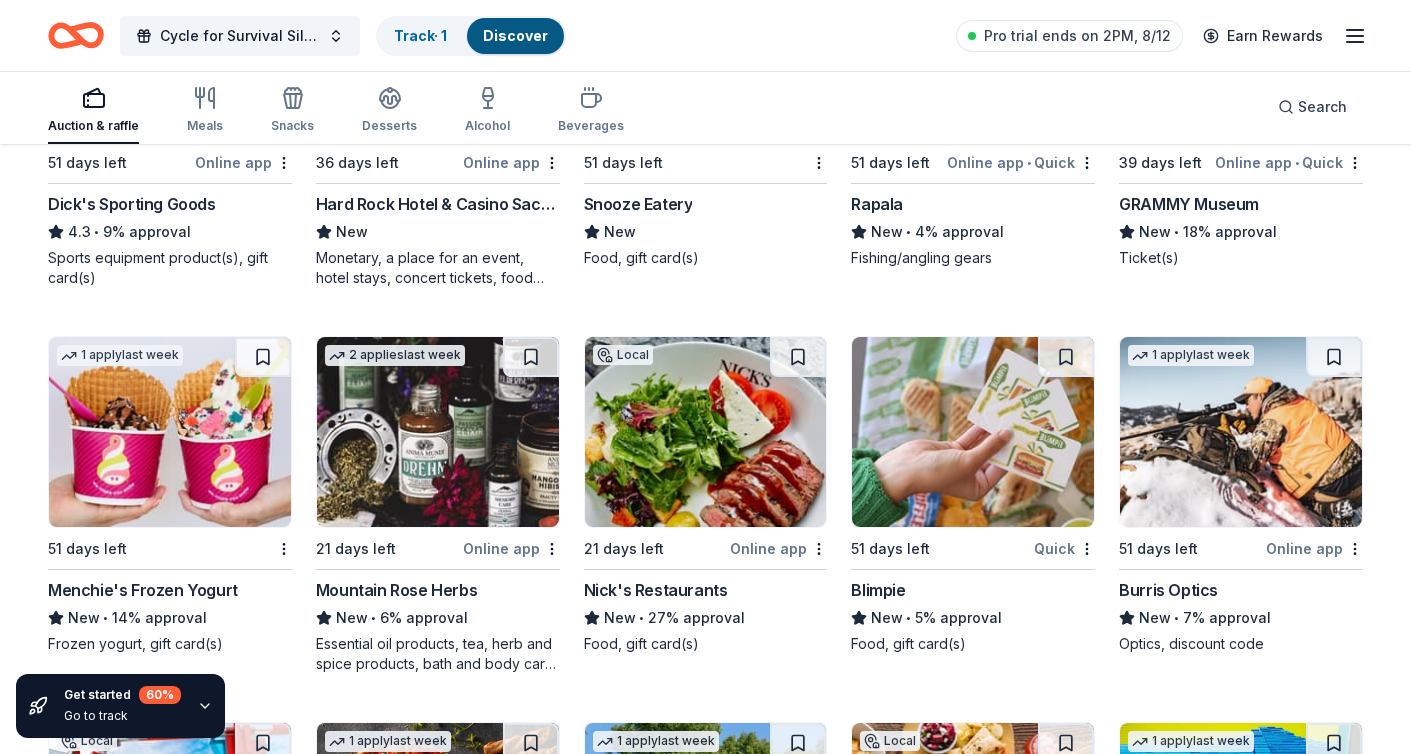 scroll, scrollTop: 10039, scrollLeft: 0, axis: vertical 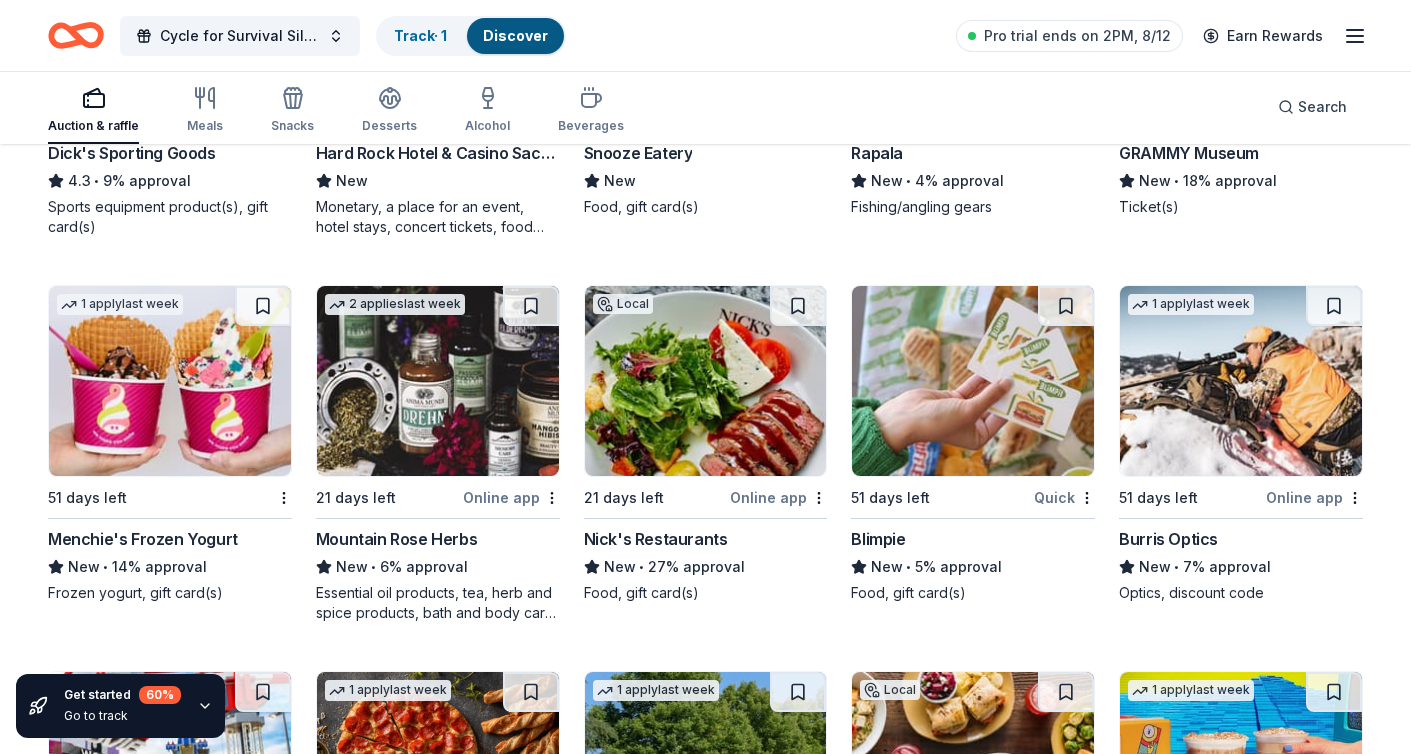 click at bounding box center (706, 381) 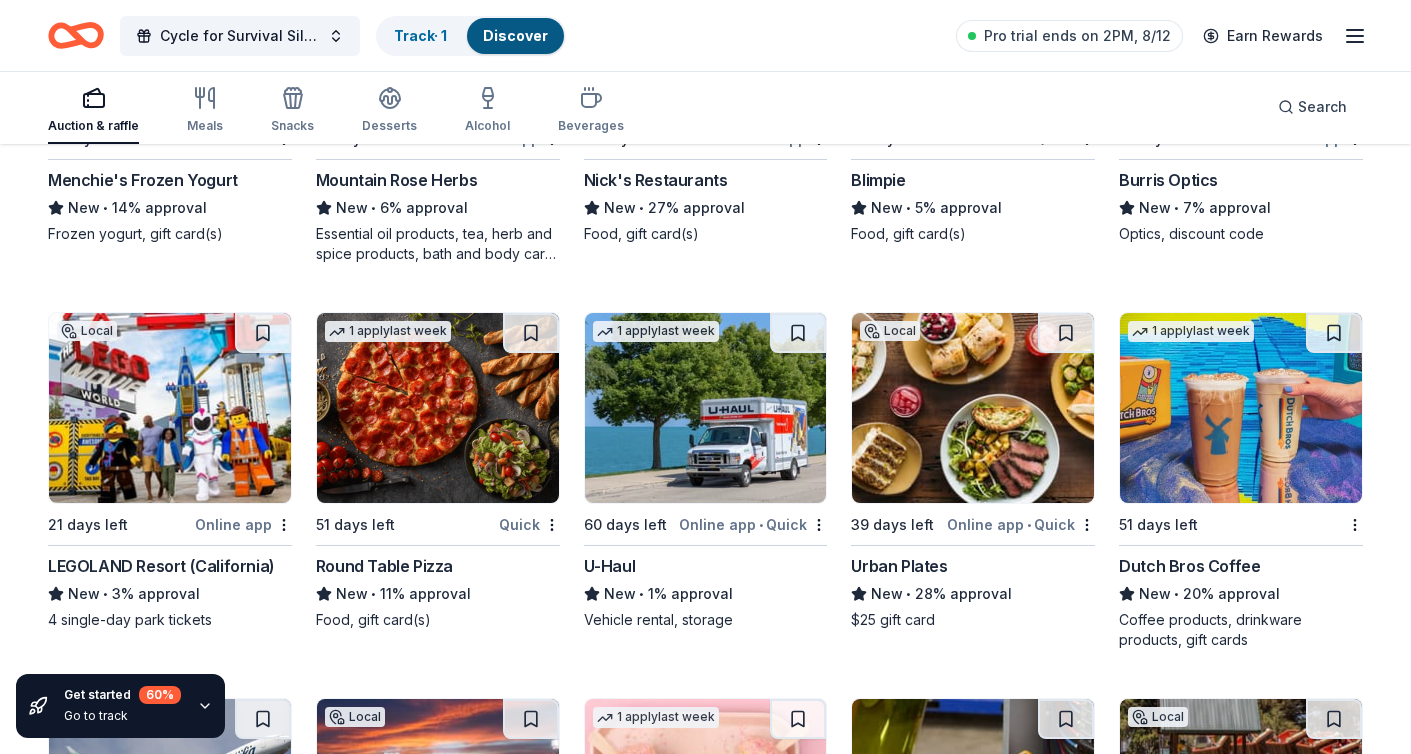 scroll, scrollTop: 10401, scrollLeft: 0, axis: vertical 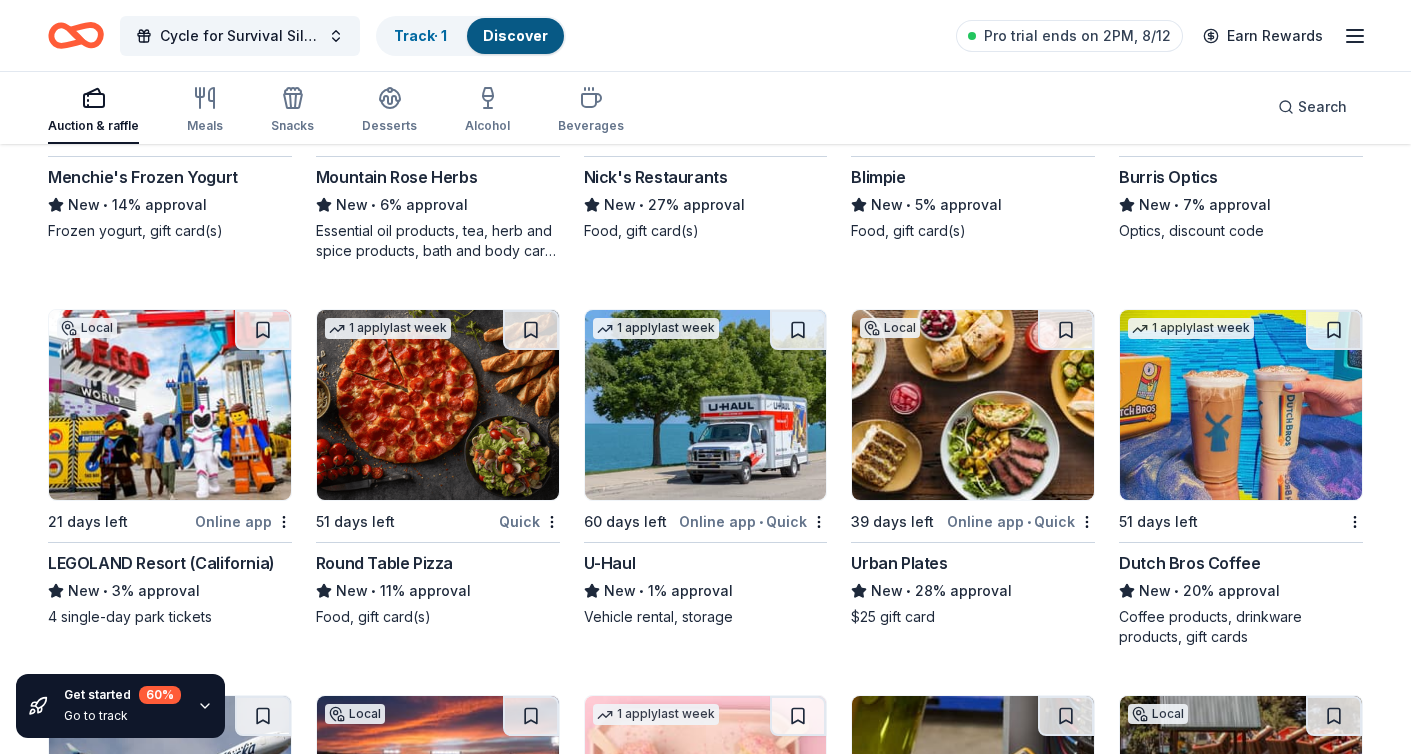 click at bounding box center [1241, 405] 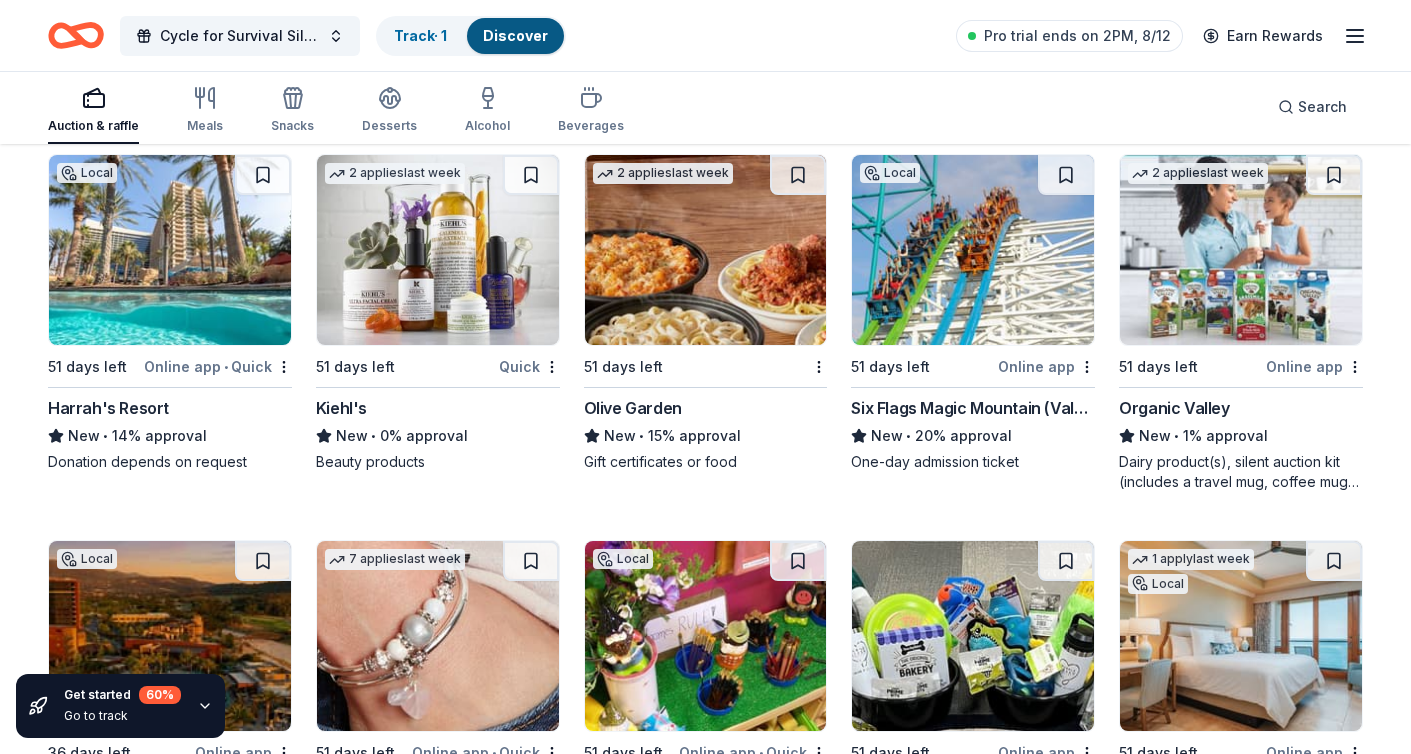 scroll, scrollTop: 13992, scrollLeft: 0, axis: vertical 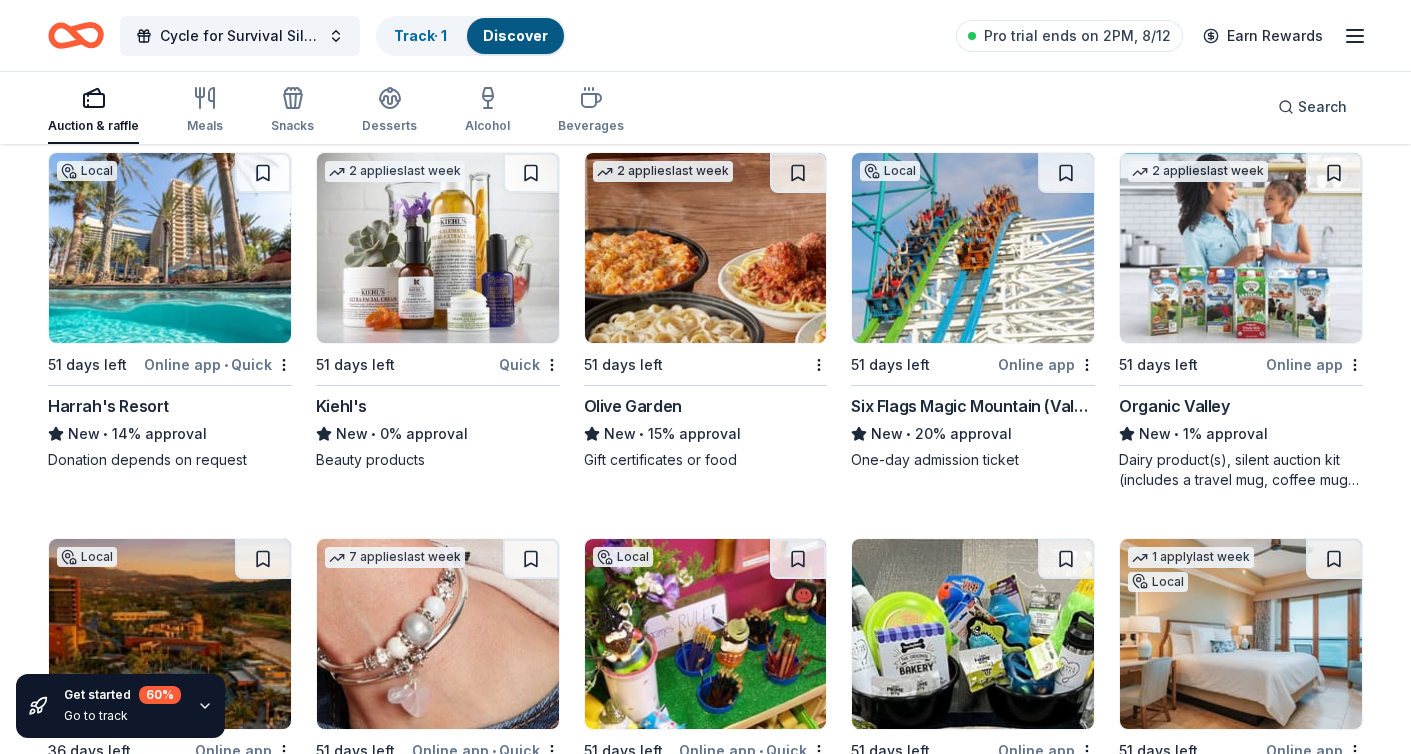 click at bounding box center (706, 248) 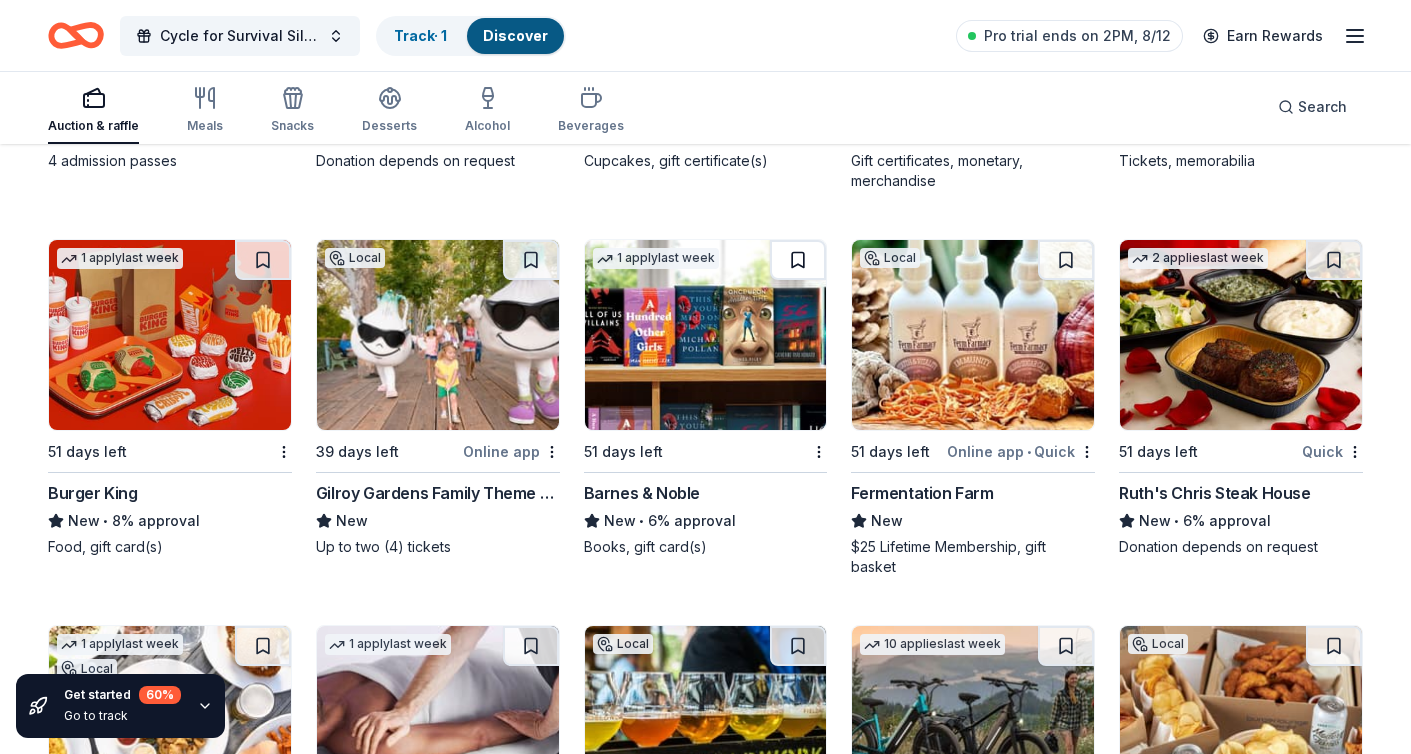 scroll, scrollTop: 15455, scrollLeft: 0, axis: vertical 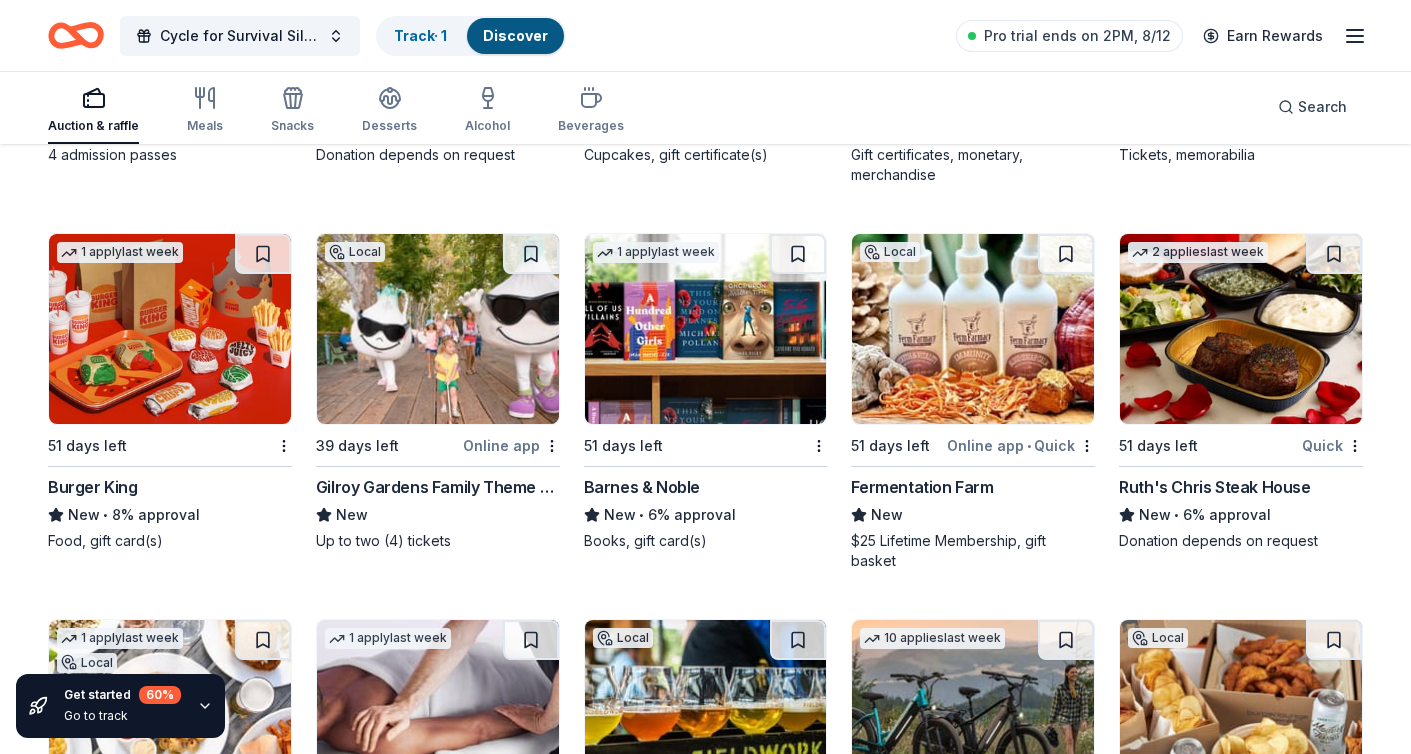 click at bounding box center (1241, 329) 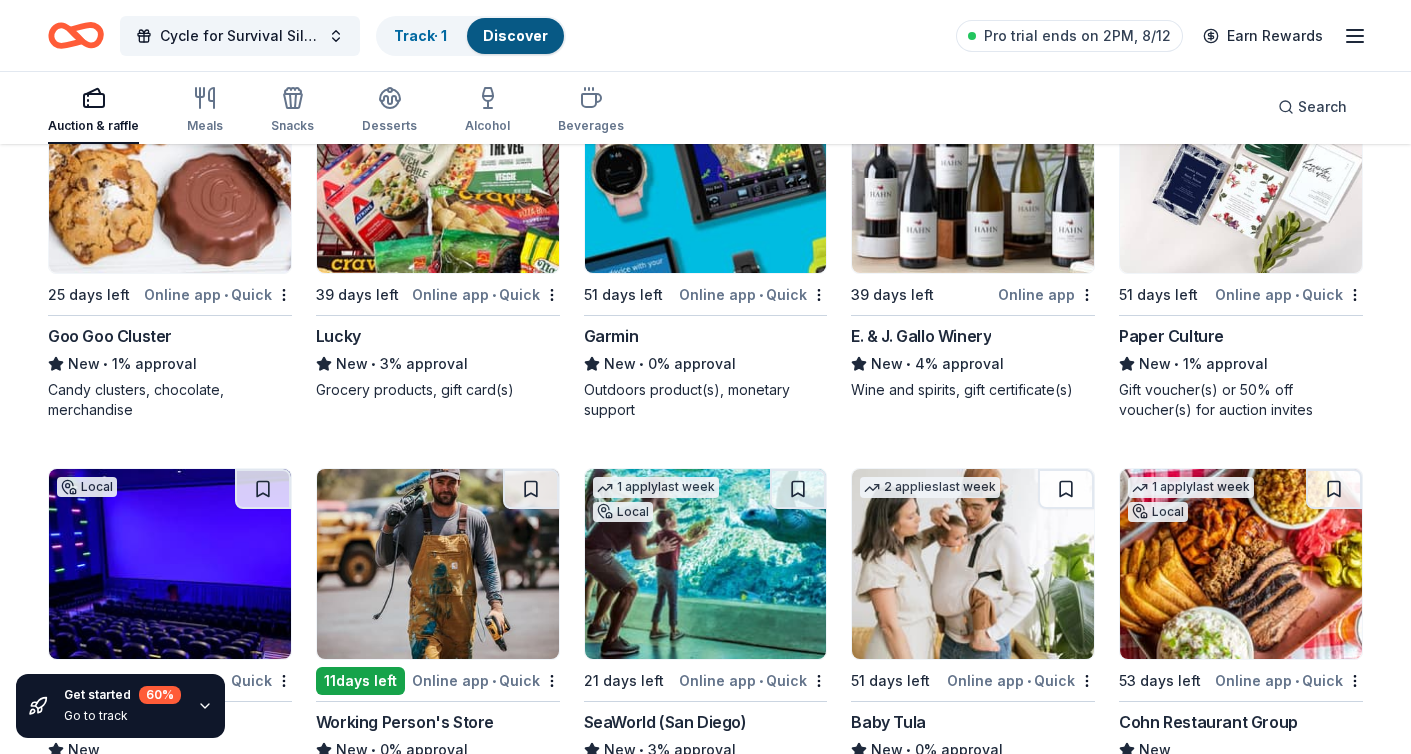 scroll, scrollTop: 20176, scrollLeft: 0, axis: vertical 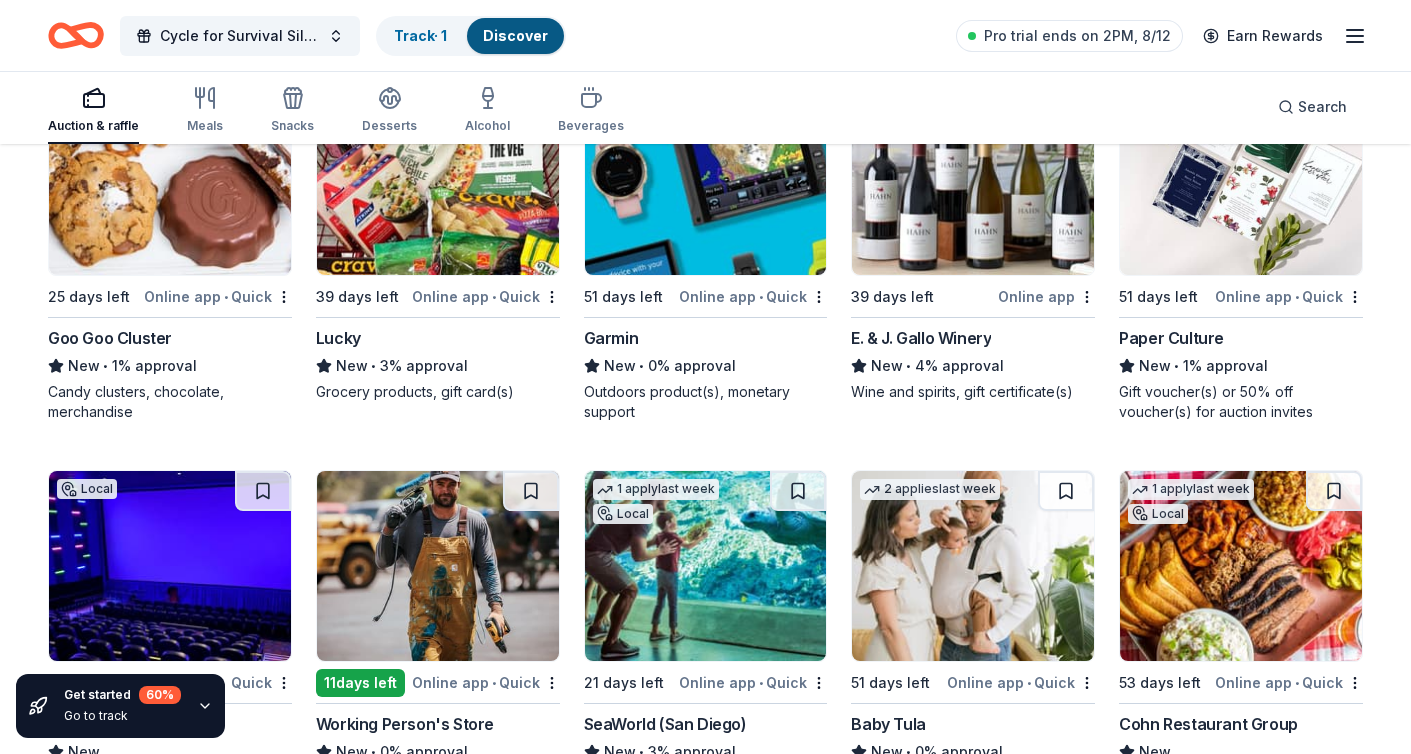 click 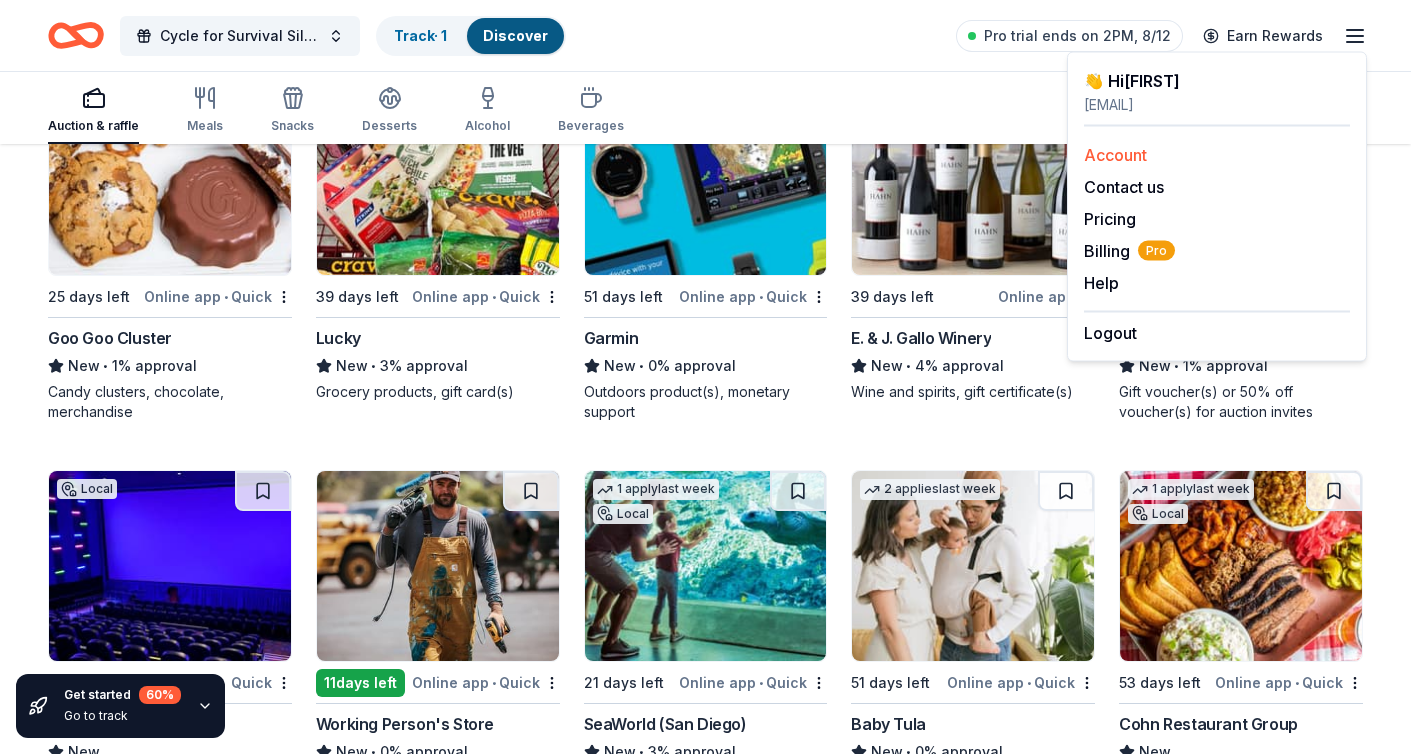 click on "Account" at bounding box center [1115, 155] 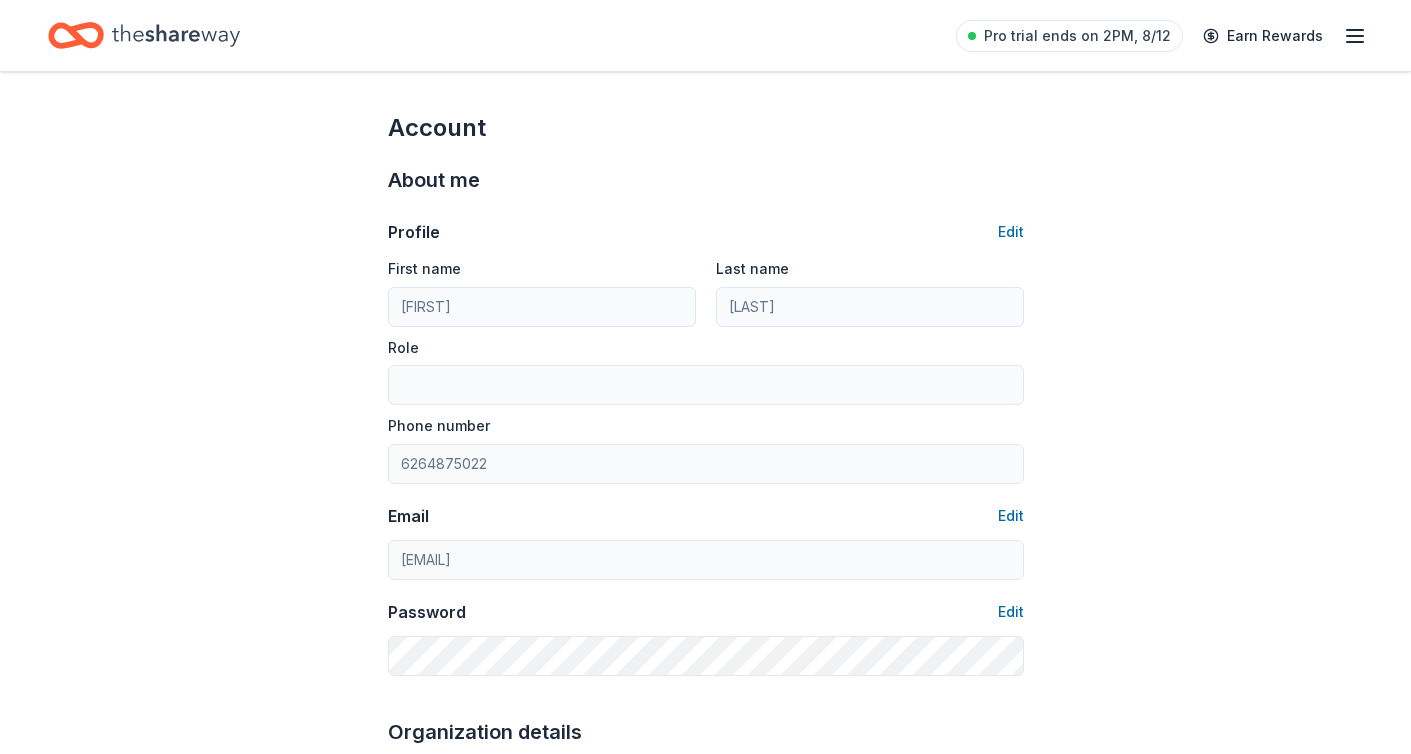 scroll, scrollTop: 0, scrollLeft: 0, axis: both 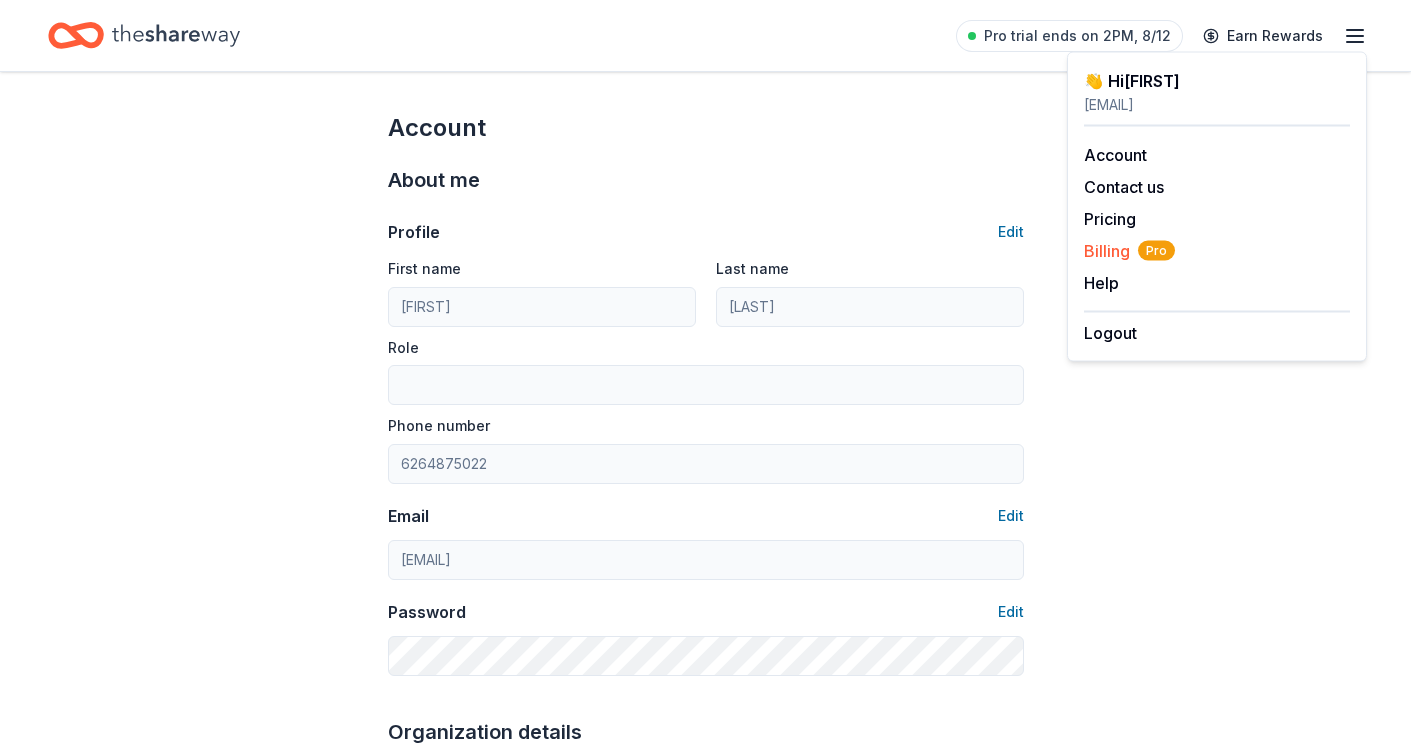 click on "Billing Pro" at bounding box center [1129, 251] 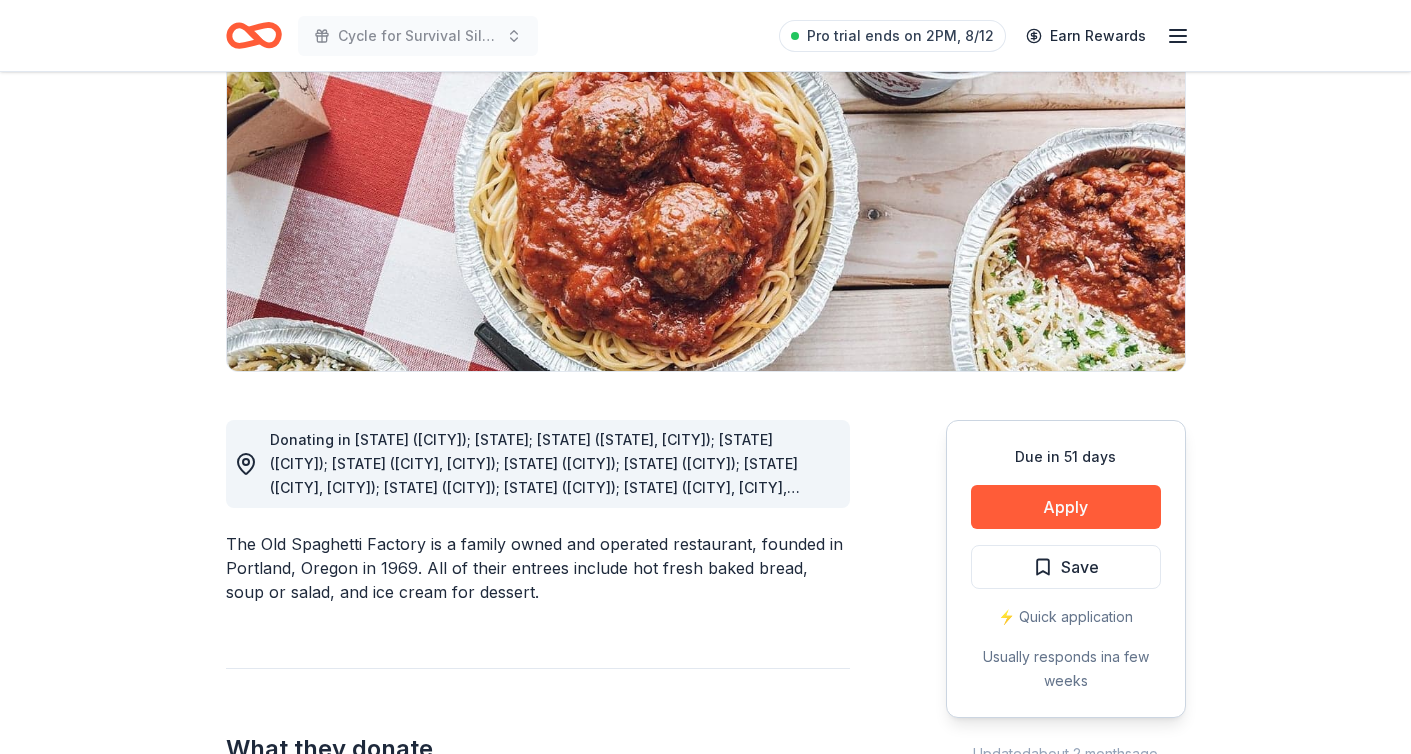scroll, scrollTop: 240, scrollLeft: 0, axis: vertical 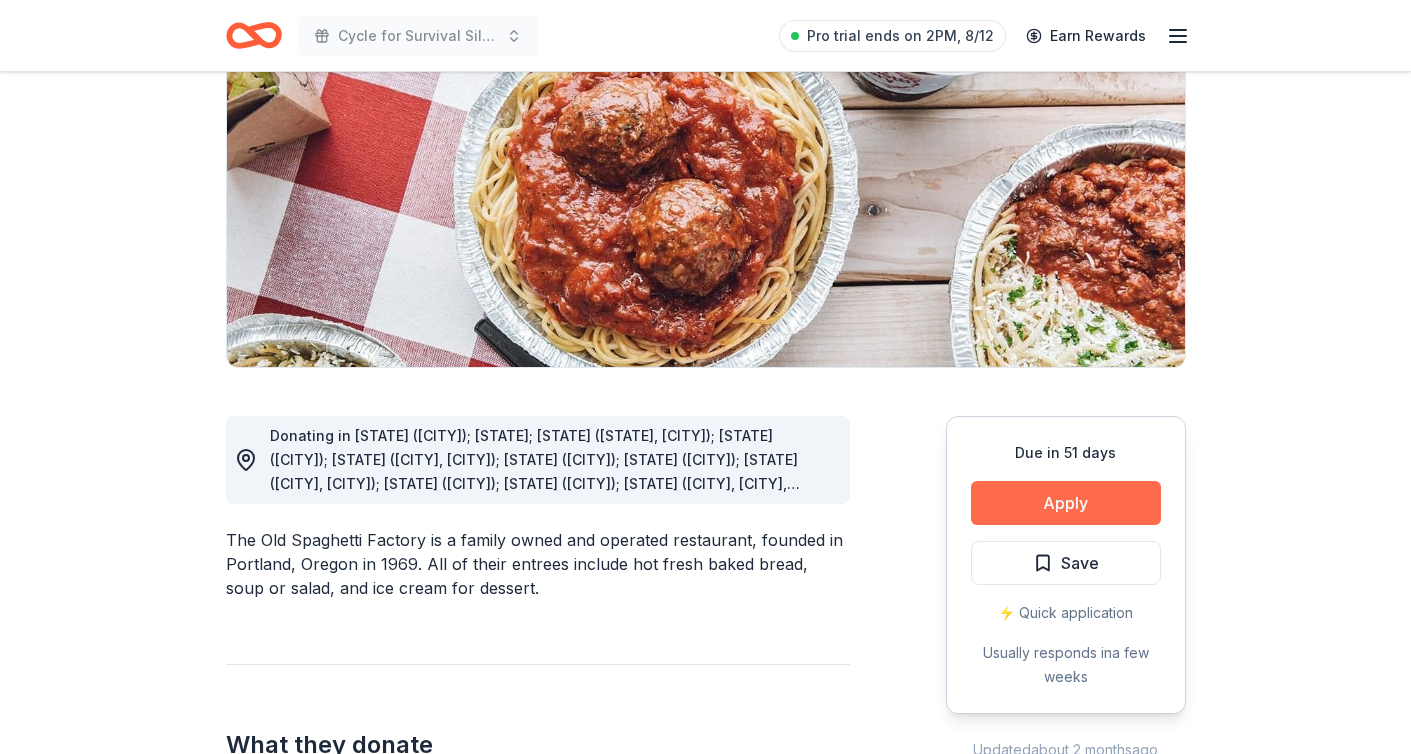 click on "Apply" at bounding box center (1066, 503) 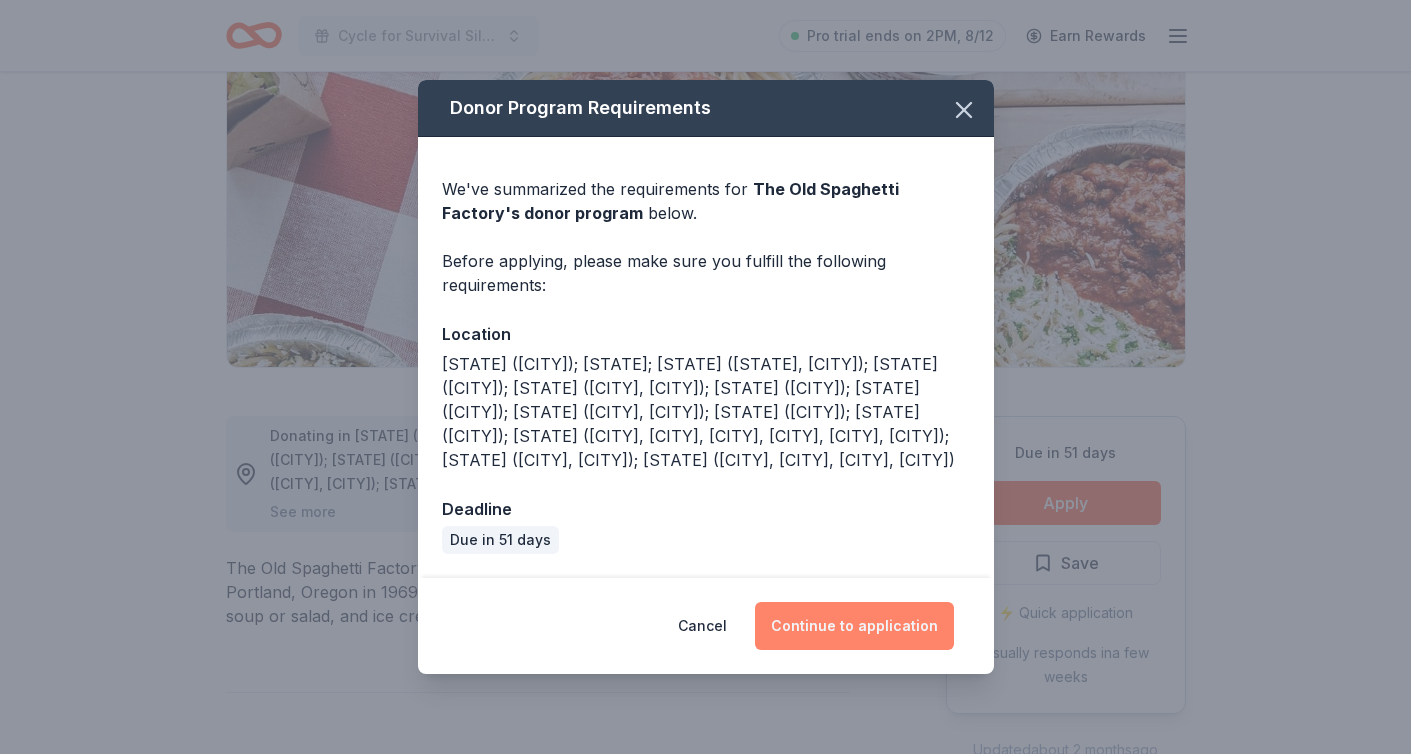 click on "Continue to application" at bounding box center (854, 626) 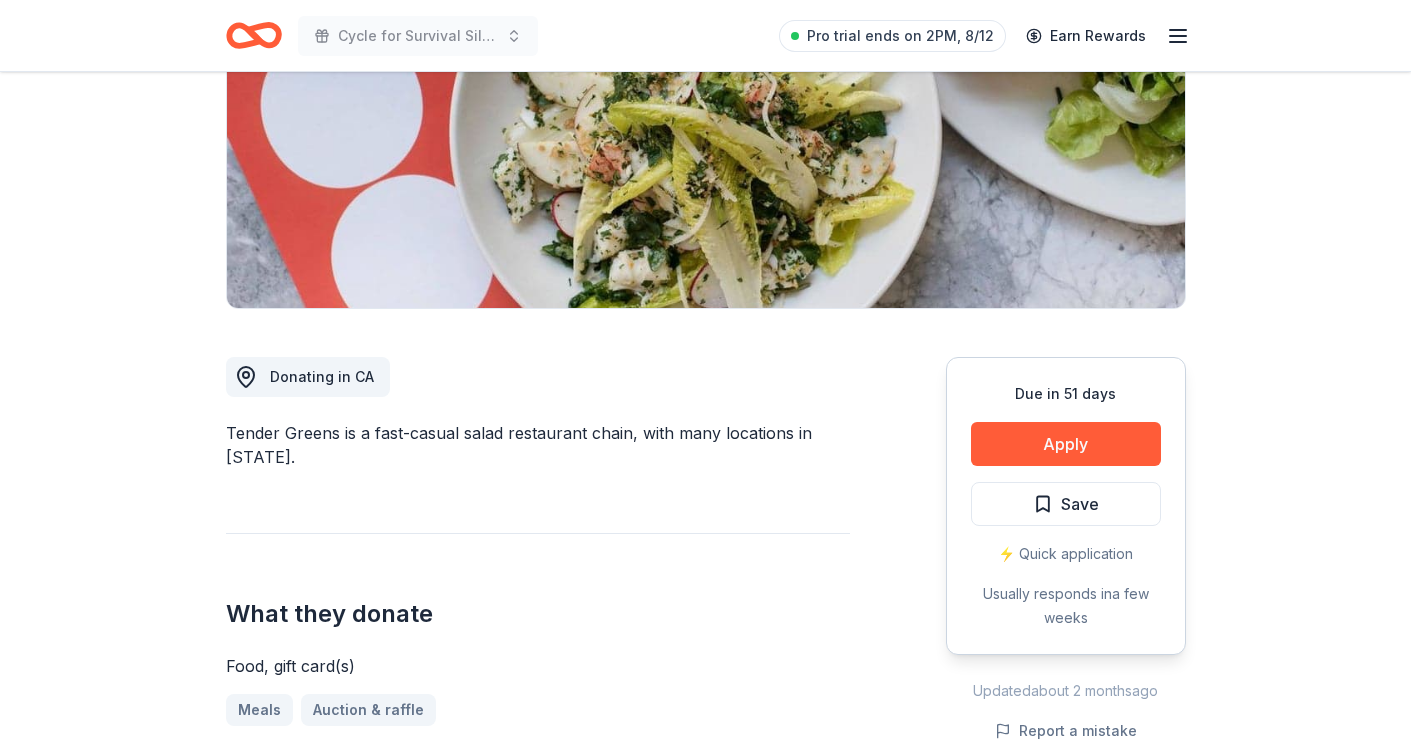scroll, scrollTop: 297, scrollLeft: 0, axis: vertical 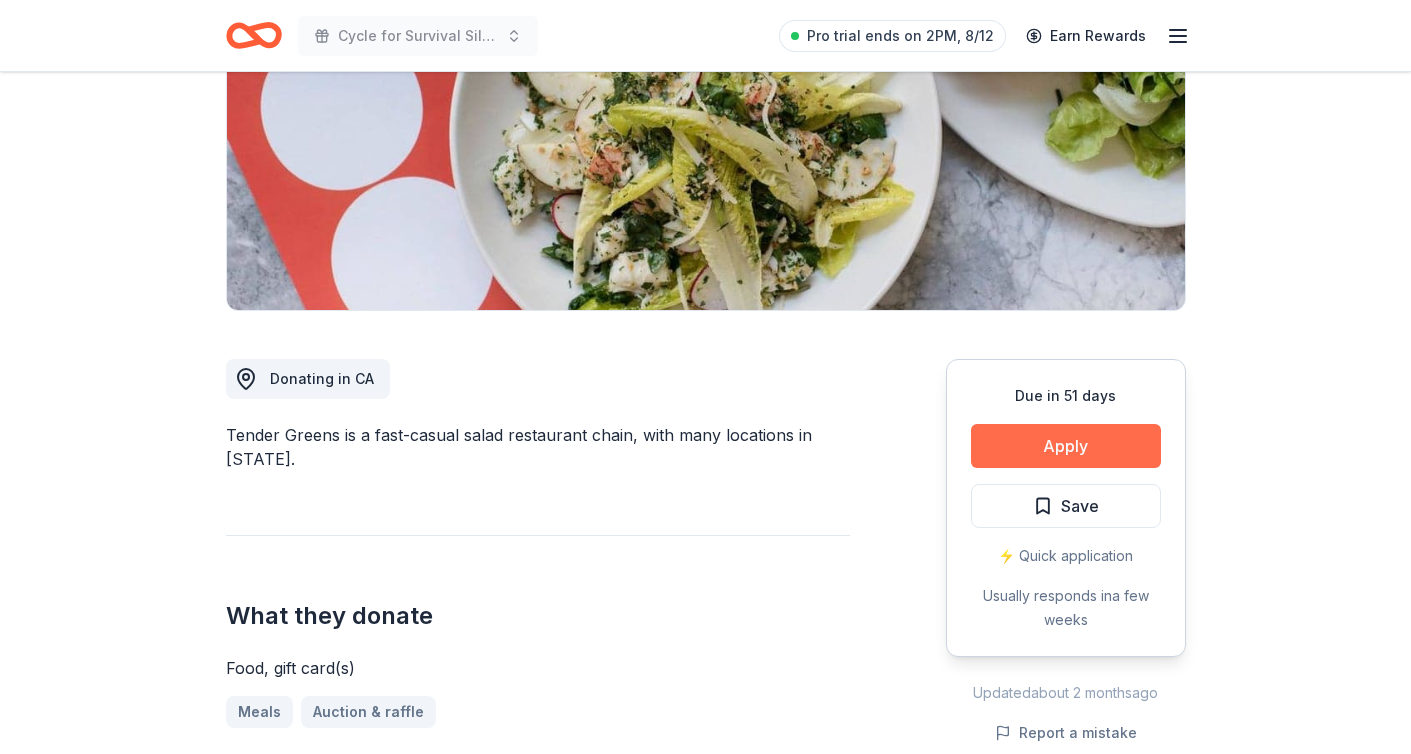 click on "Apply" at bounding box center (1066, 446) 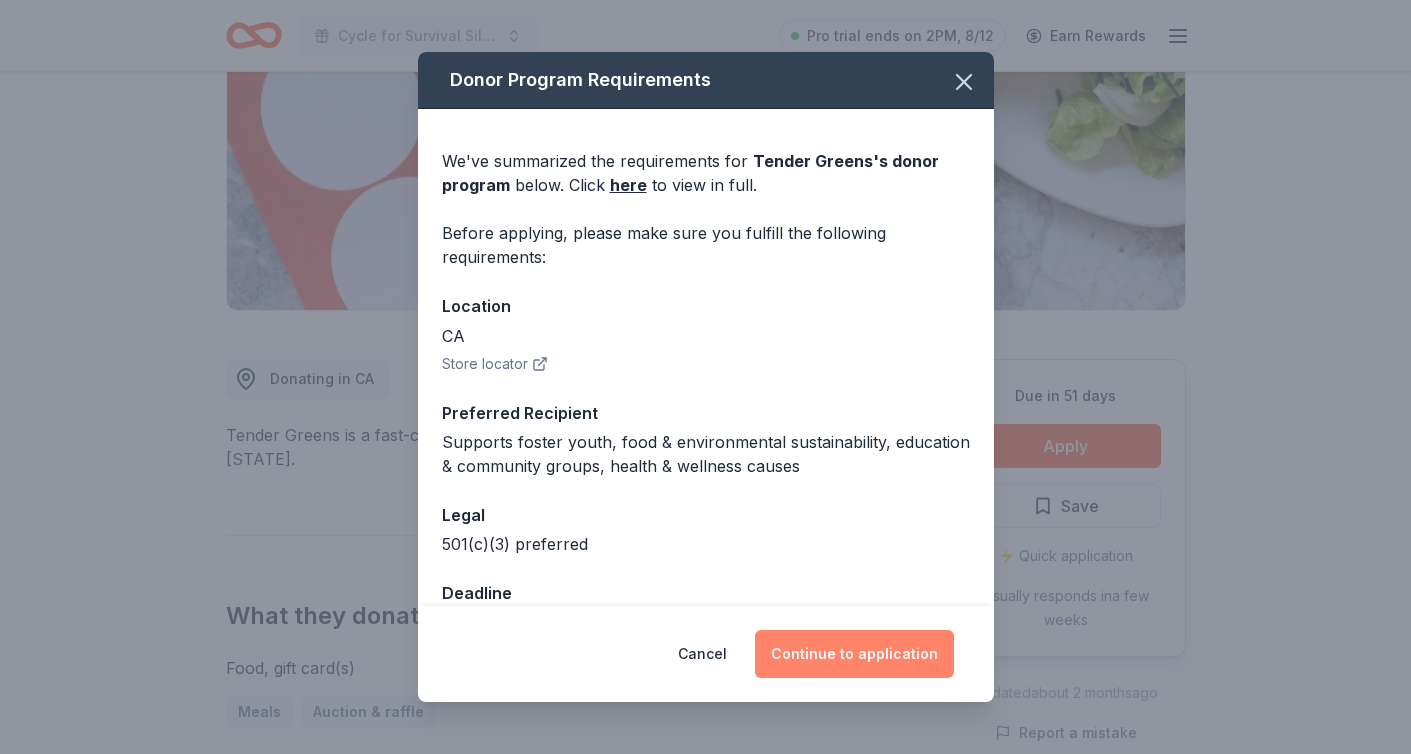 click on "Continue to application" at bounding box center (854, 654) 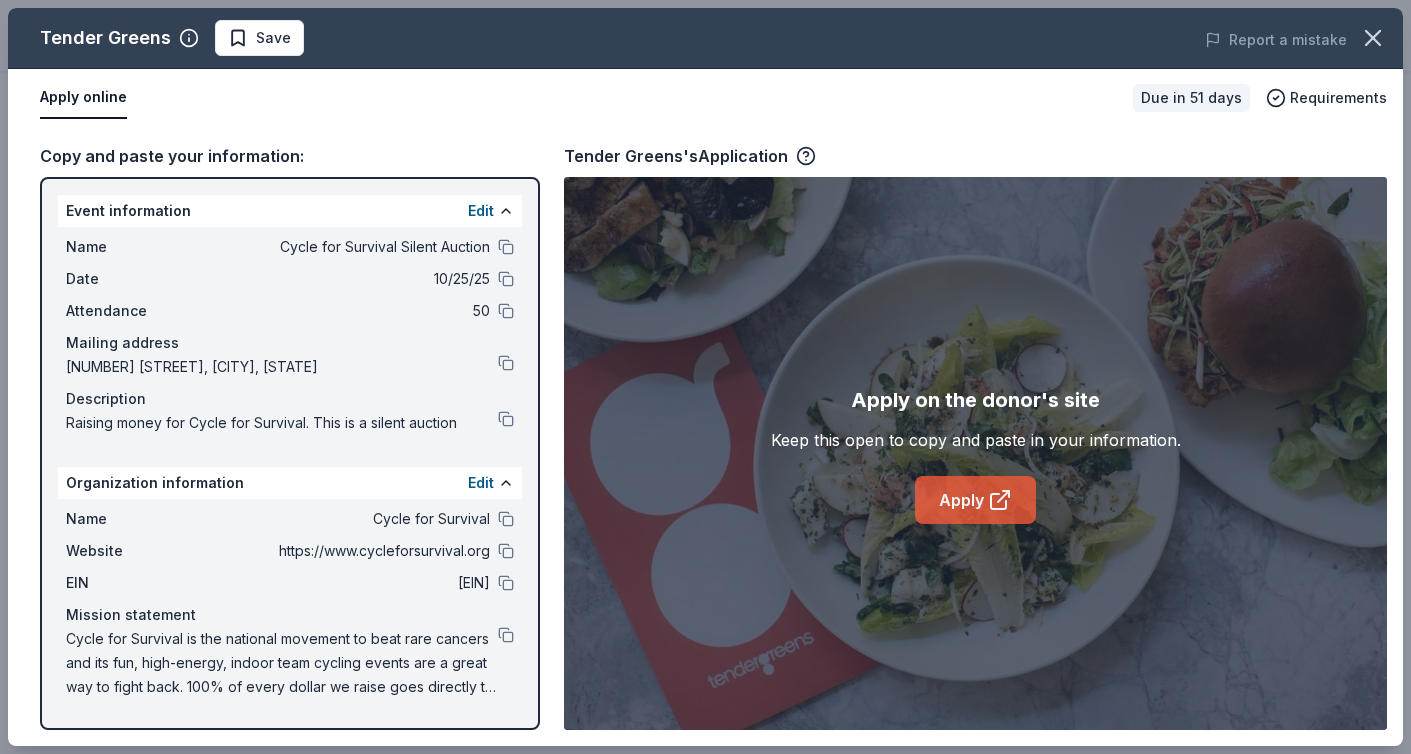 click on "Apply" at bounding box center (975, 500) 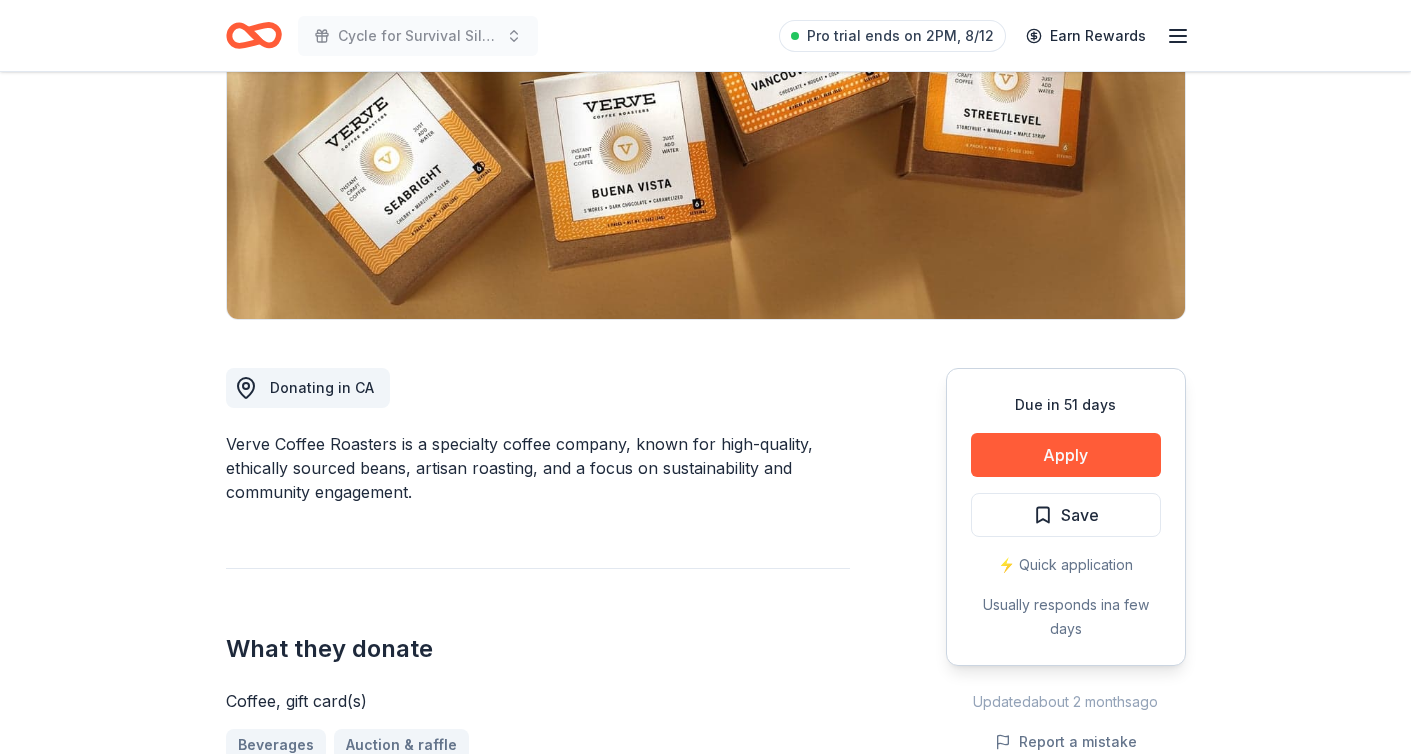scroll, scrollTop: 290, scrollLeft: 0, axis: vertical 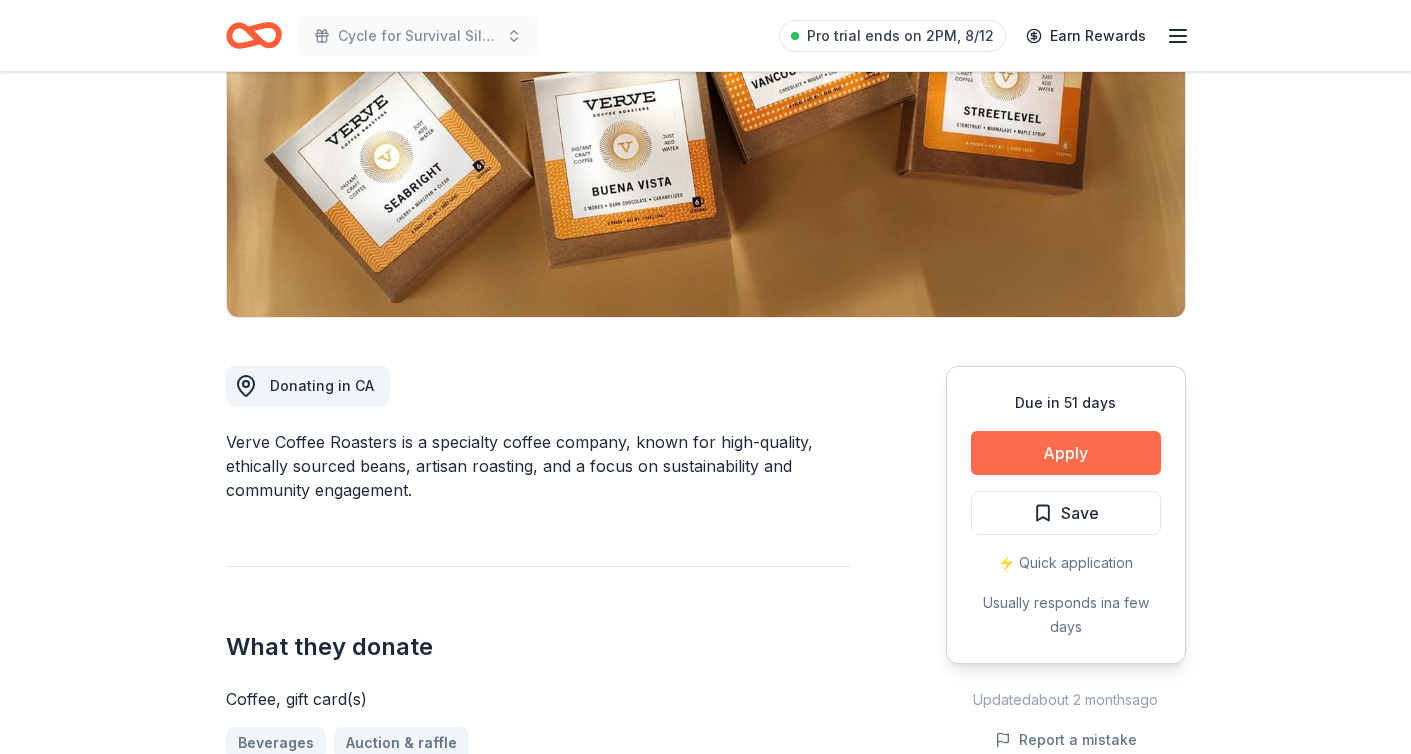 click on "Apply" at bounding box center [1066, 453] 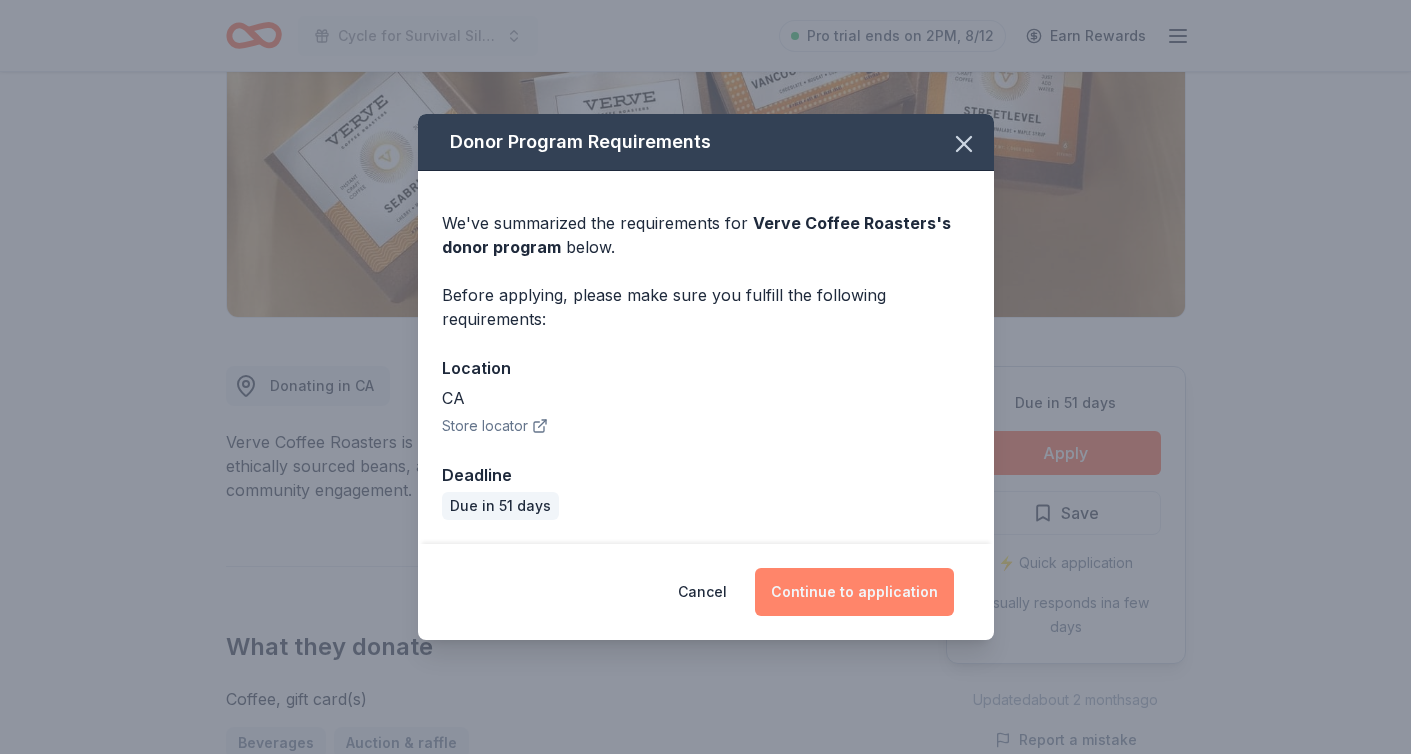 click on "Continue to application" at bounding box center (854, 592) 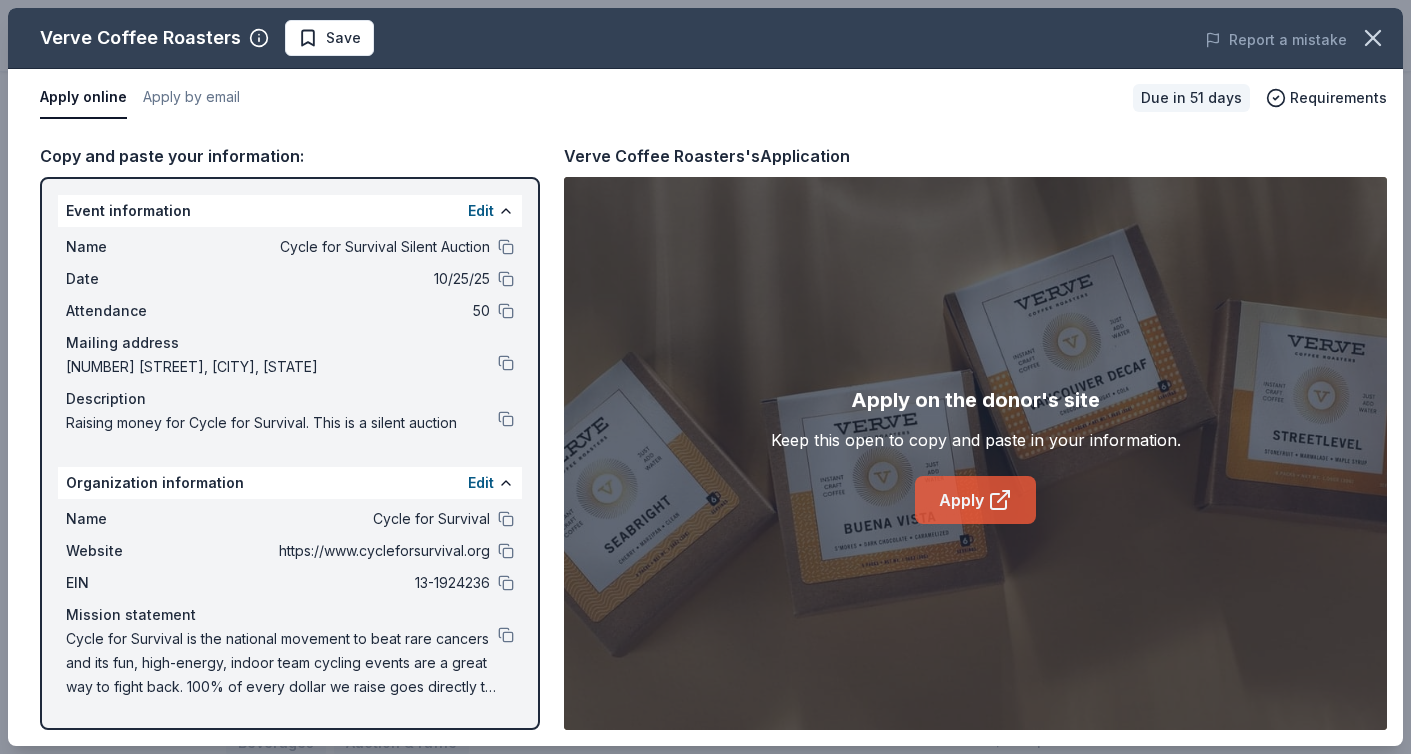 click 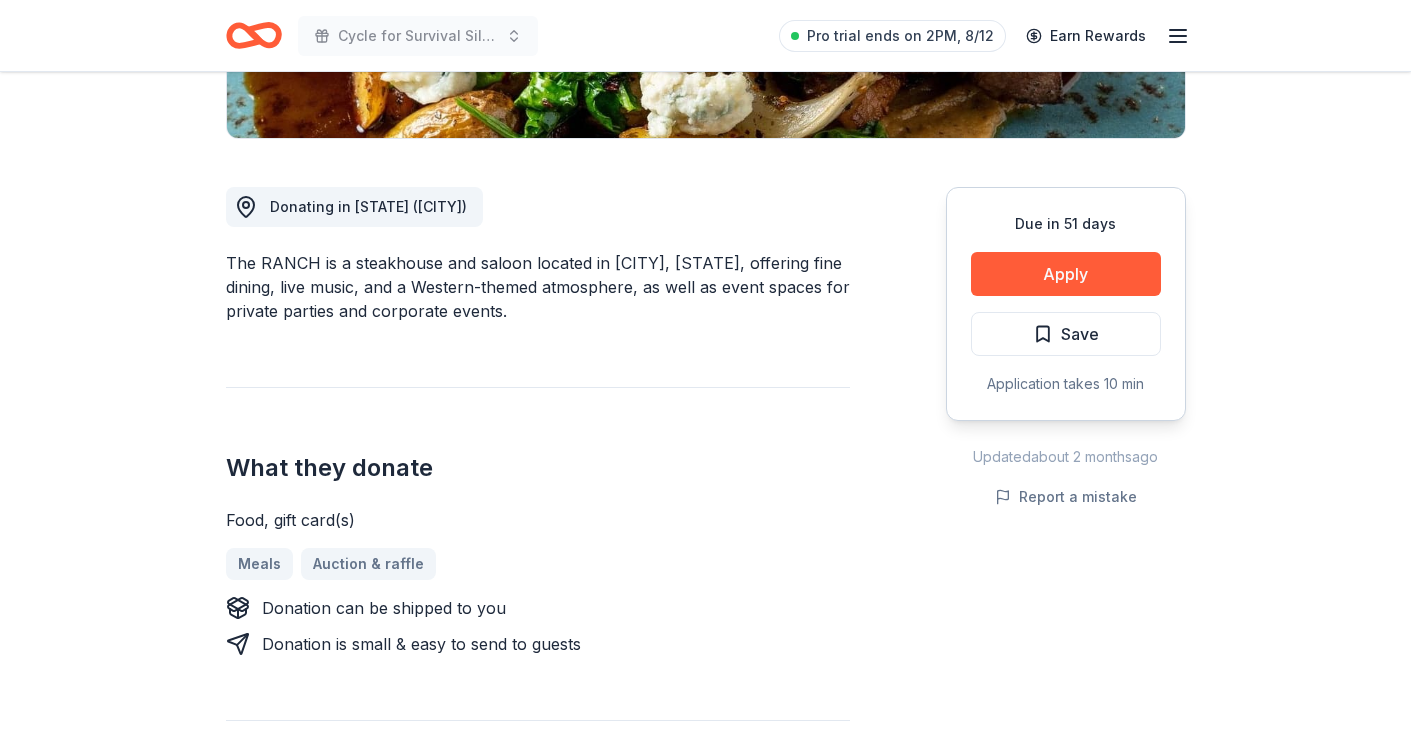 scroll, scrollTop: 472, scrollLeft: 0, axis: vertical 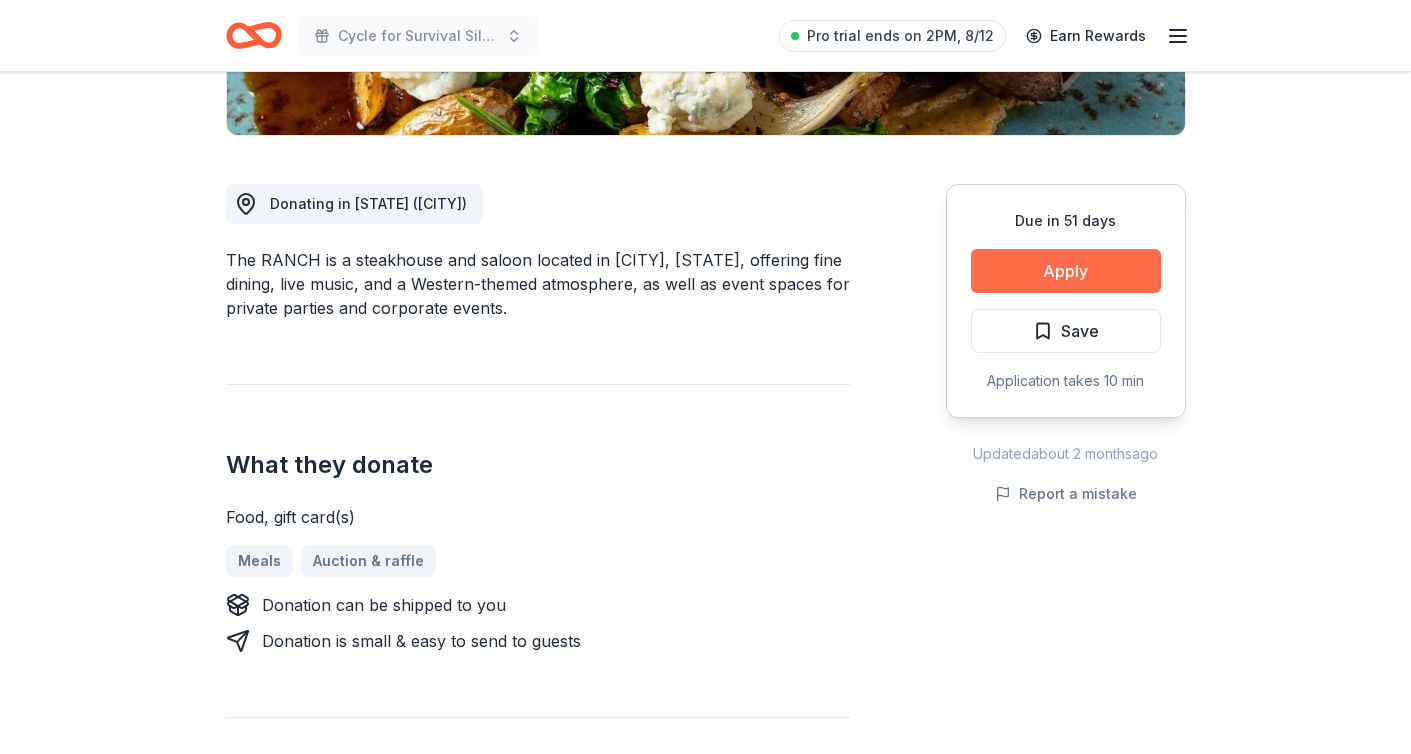 click on "Apply" at bounding box center (1066, 271) 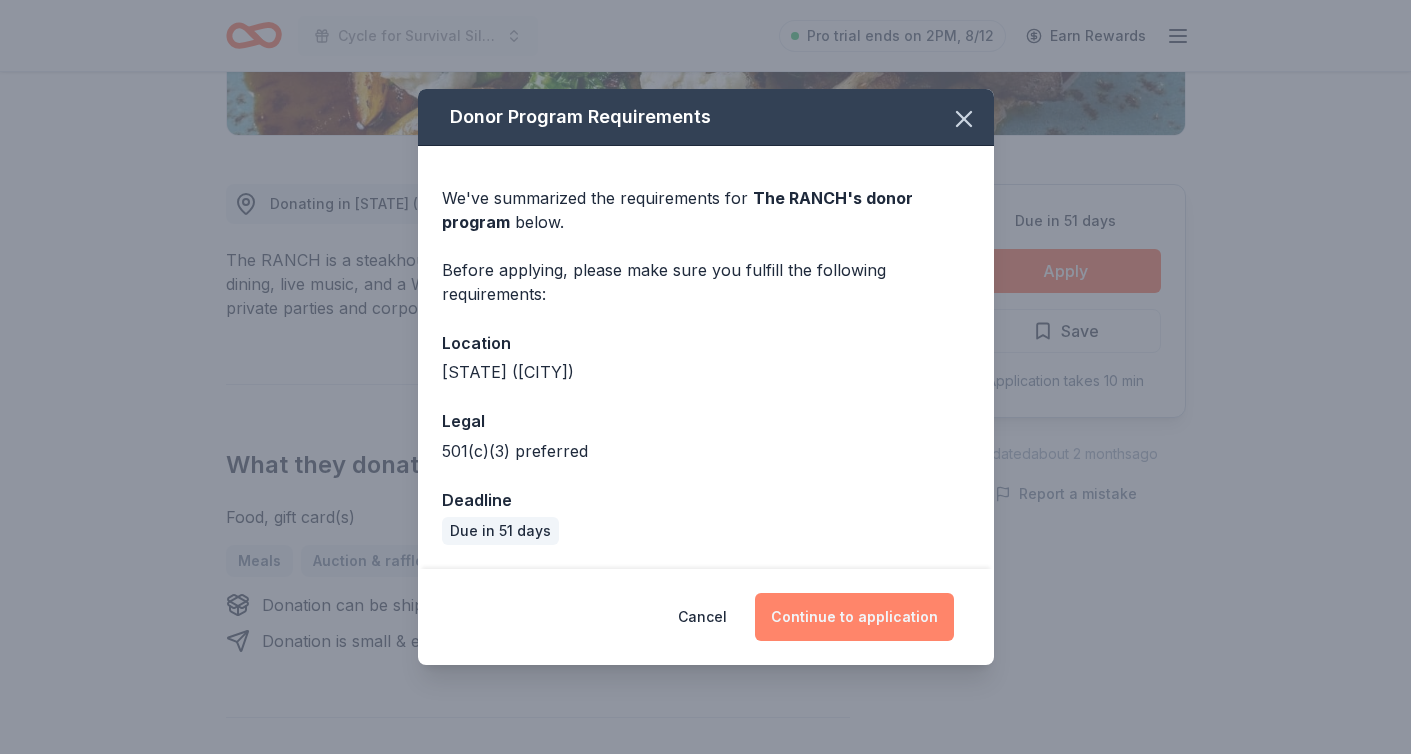 click on "Continue to application" at bounding box center (854, 617) 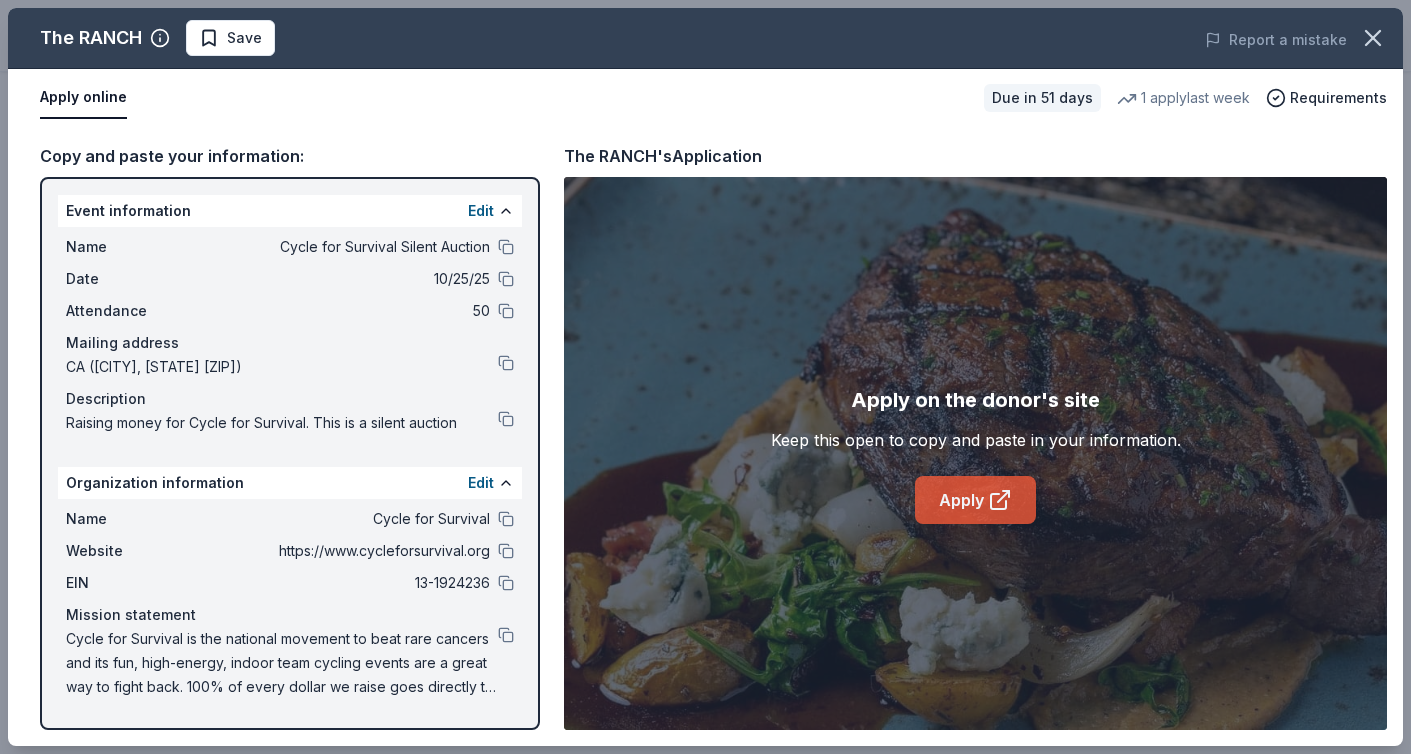 click on "Apply" at bounding box center (975, 500) 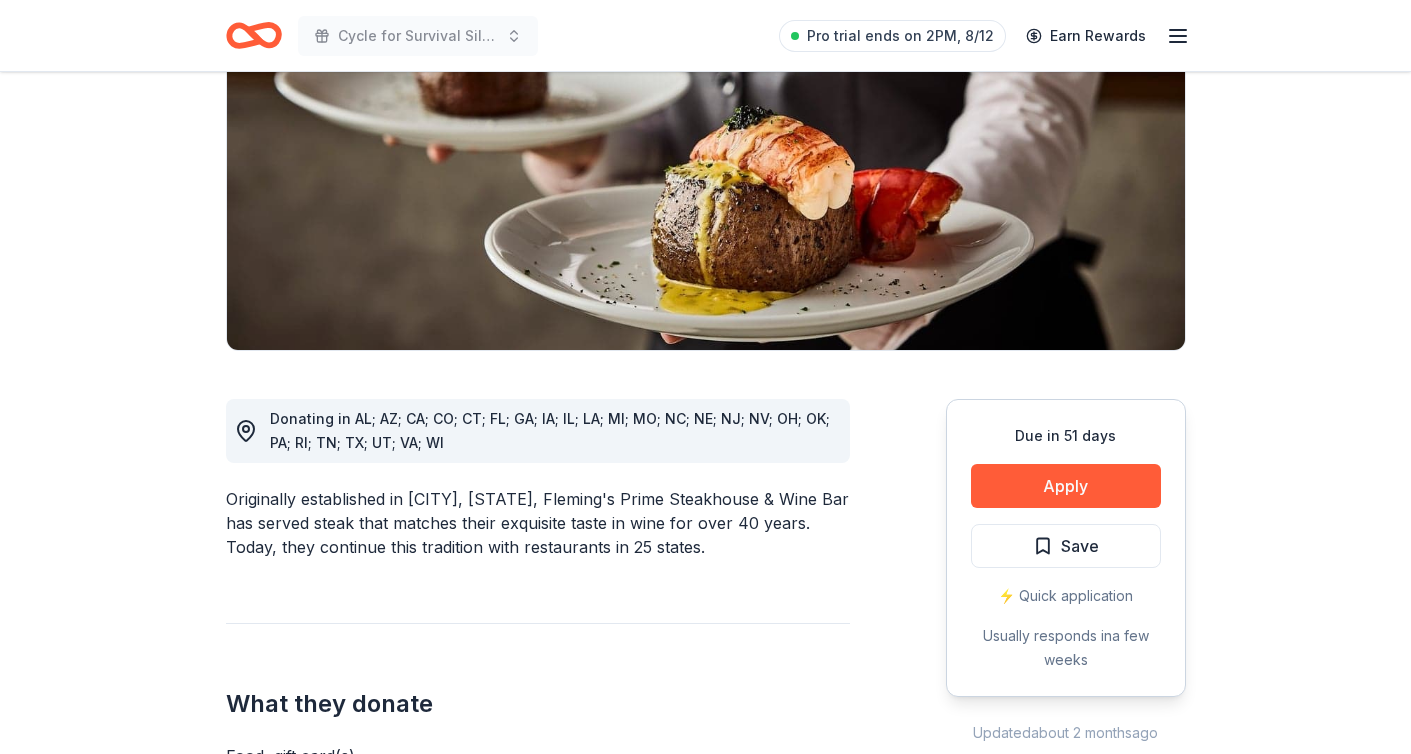 scroll, scrollTop: 259, scrollLeft: 0, axis: vertical 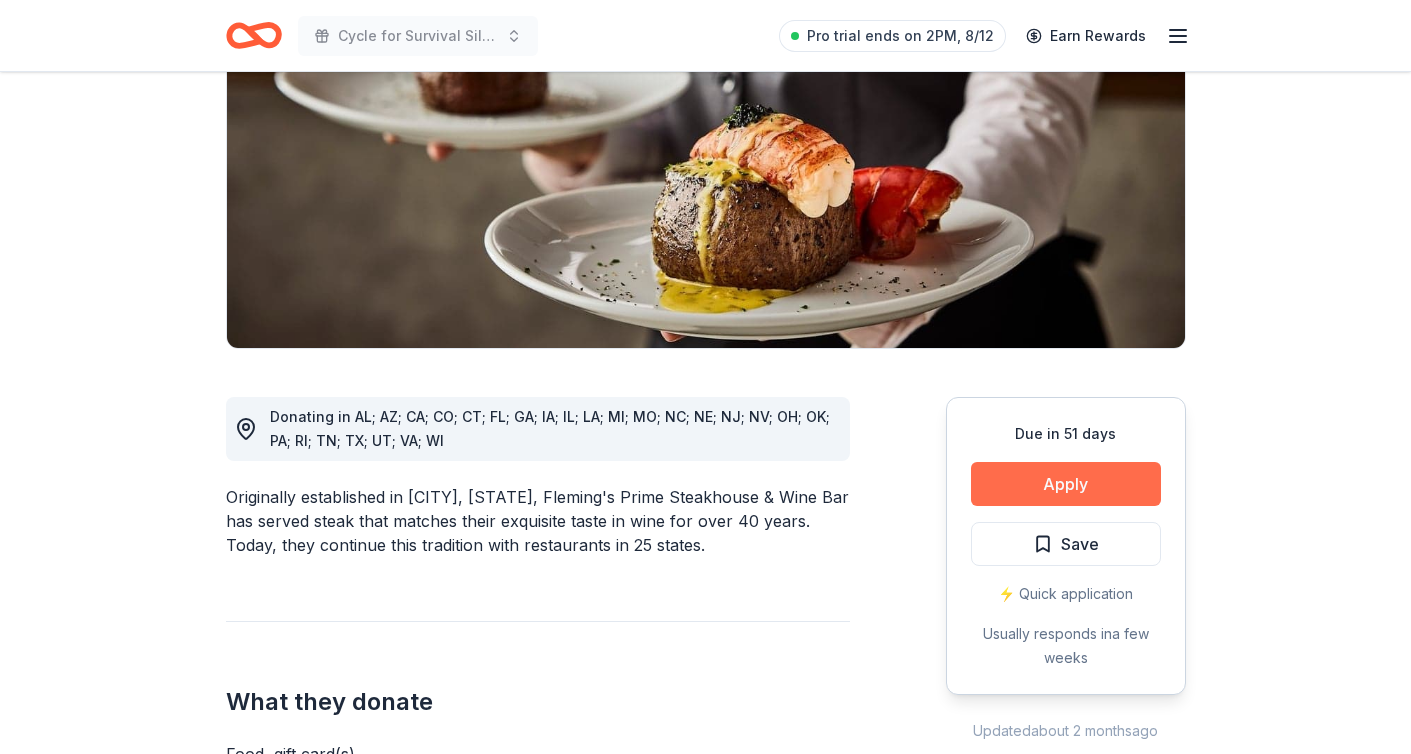 click on "Apply" at bounding box center [1066, 484] 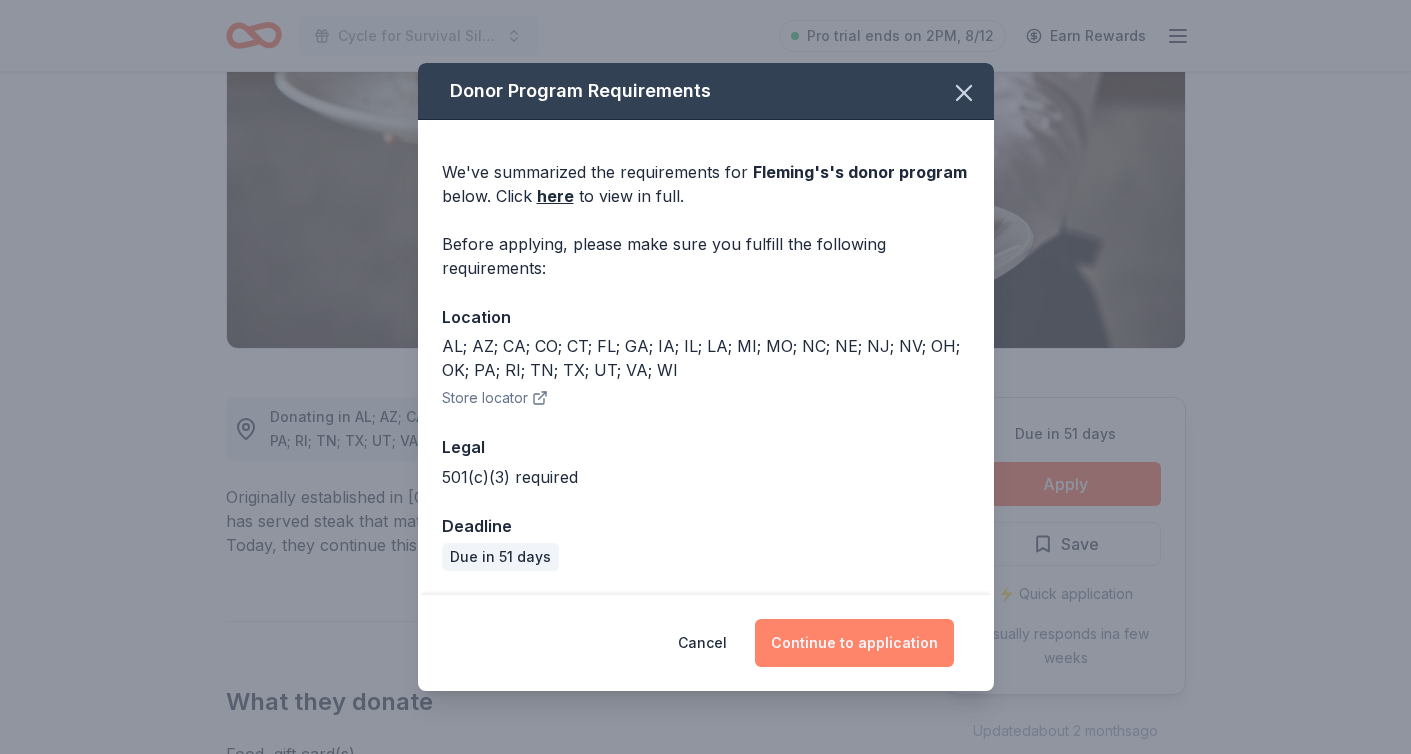 click on "Continue to application" at bounding box center (854, 643) 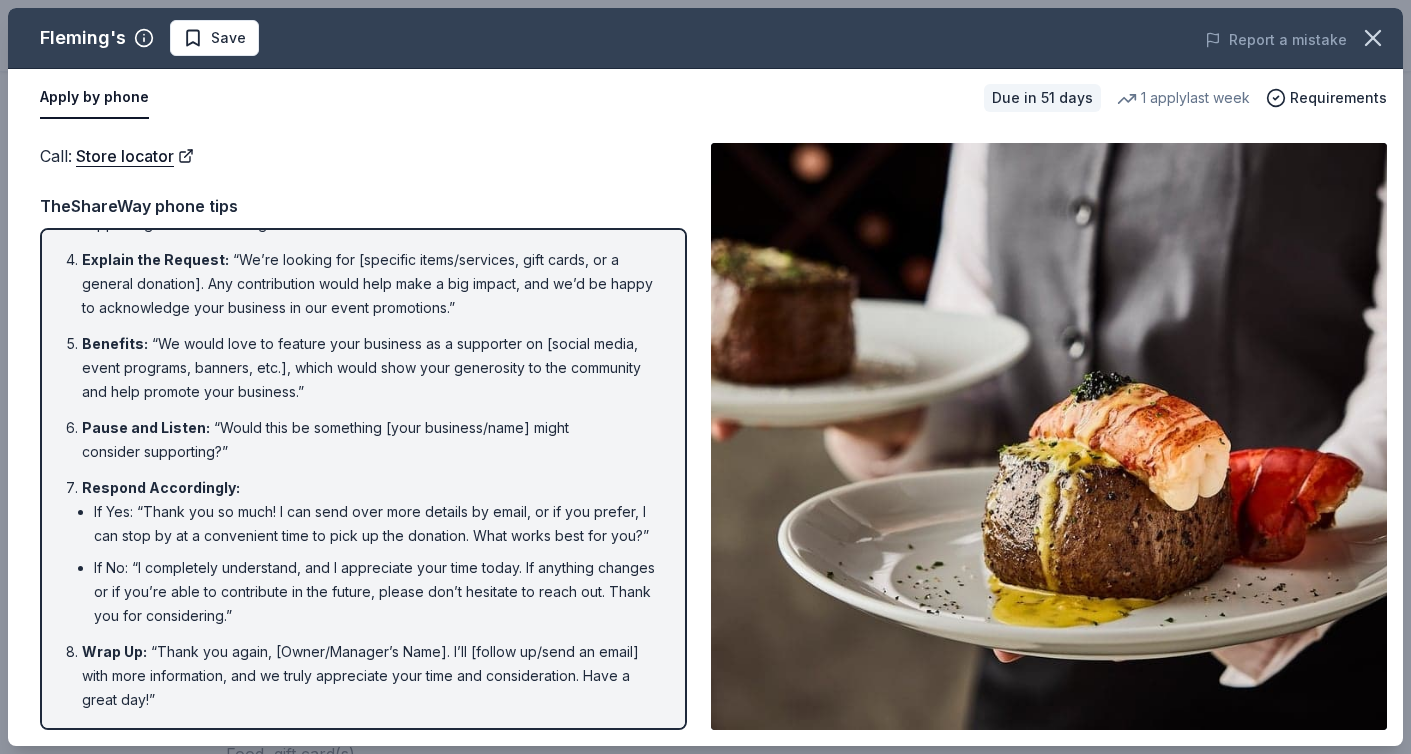 scroll, scrollTop: 249, scrollLeft: 0, axis: vertical 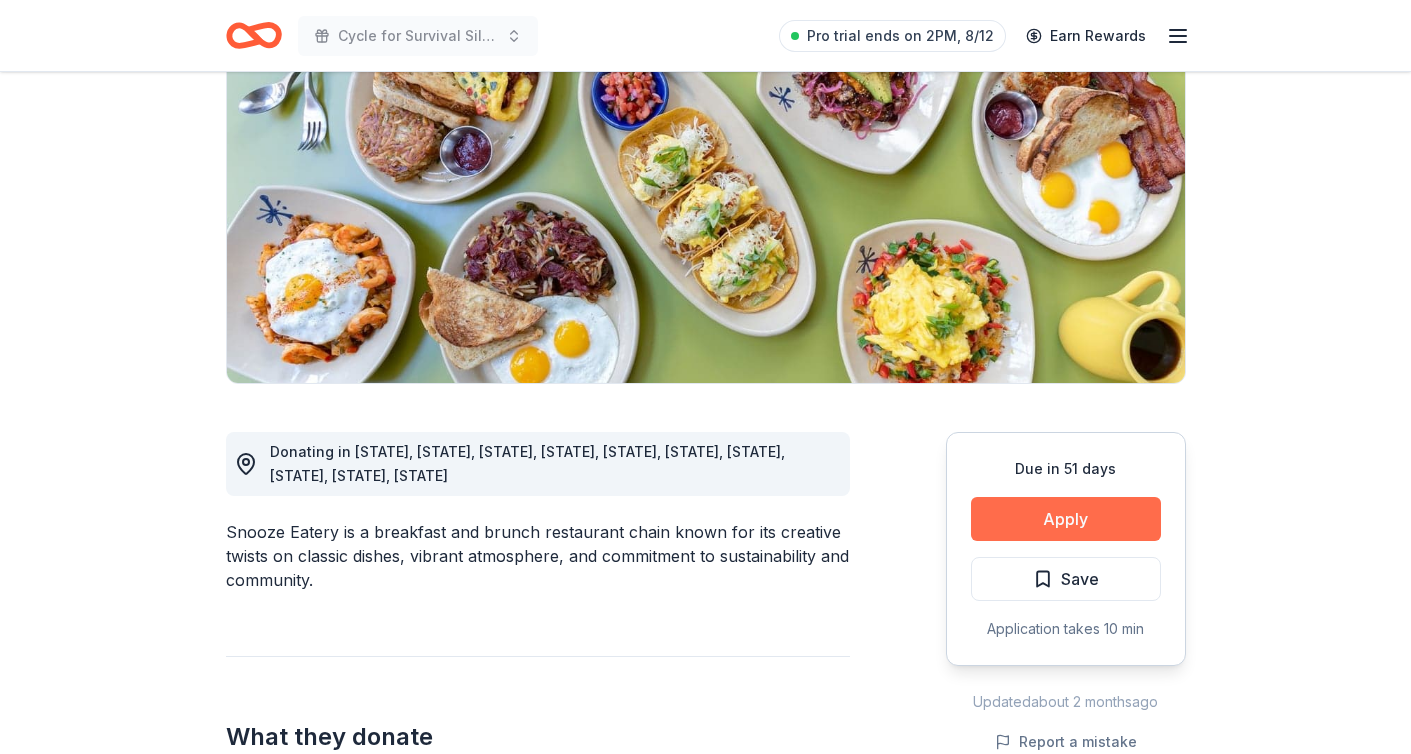 click on "Apply" at bounding box center [1066, 519] 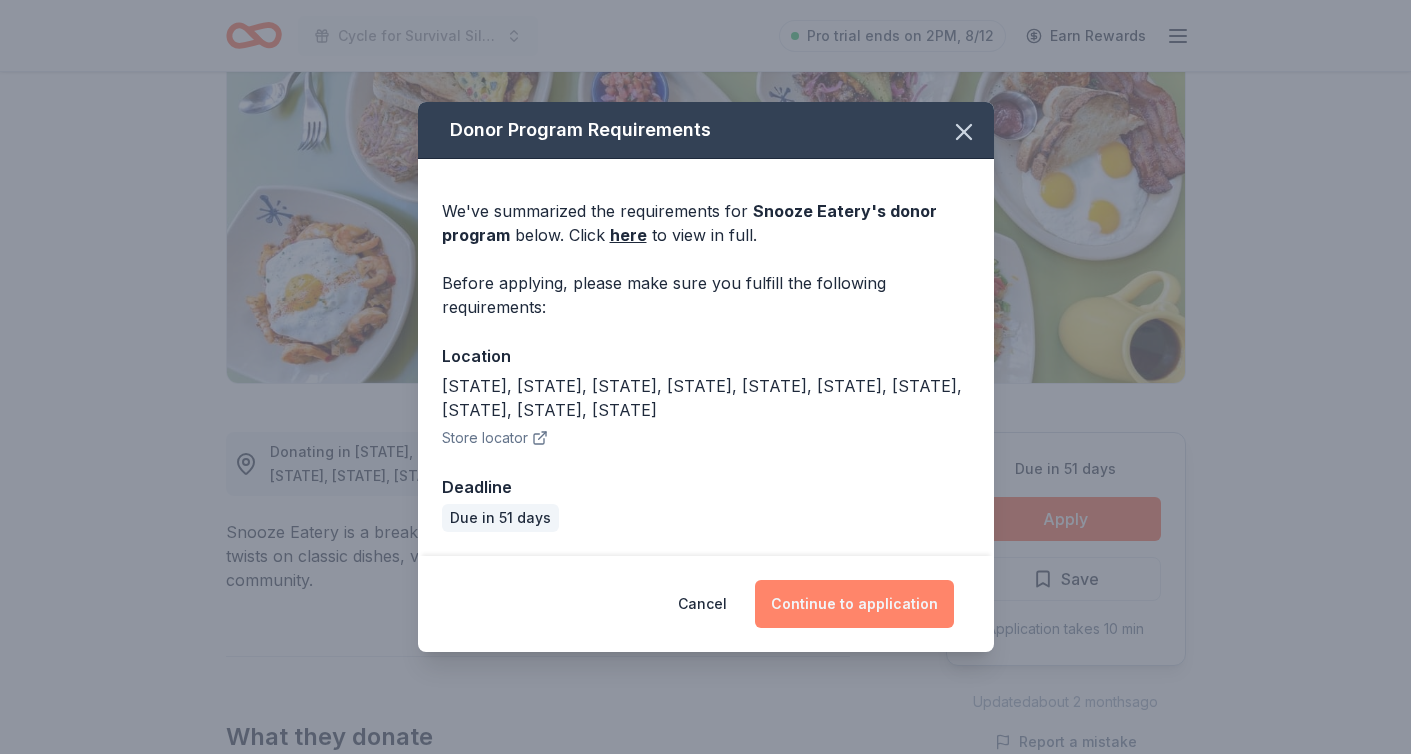 click on "Continue to application" at bounding box center [854, 604] 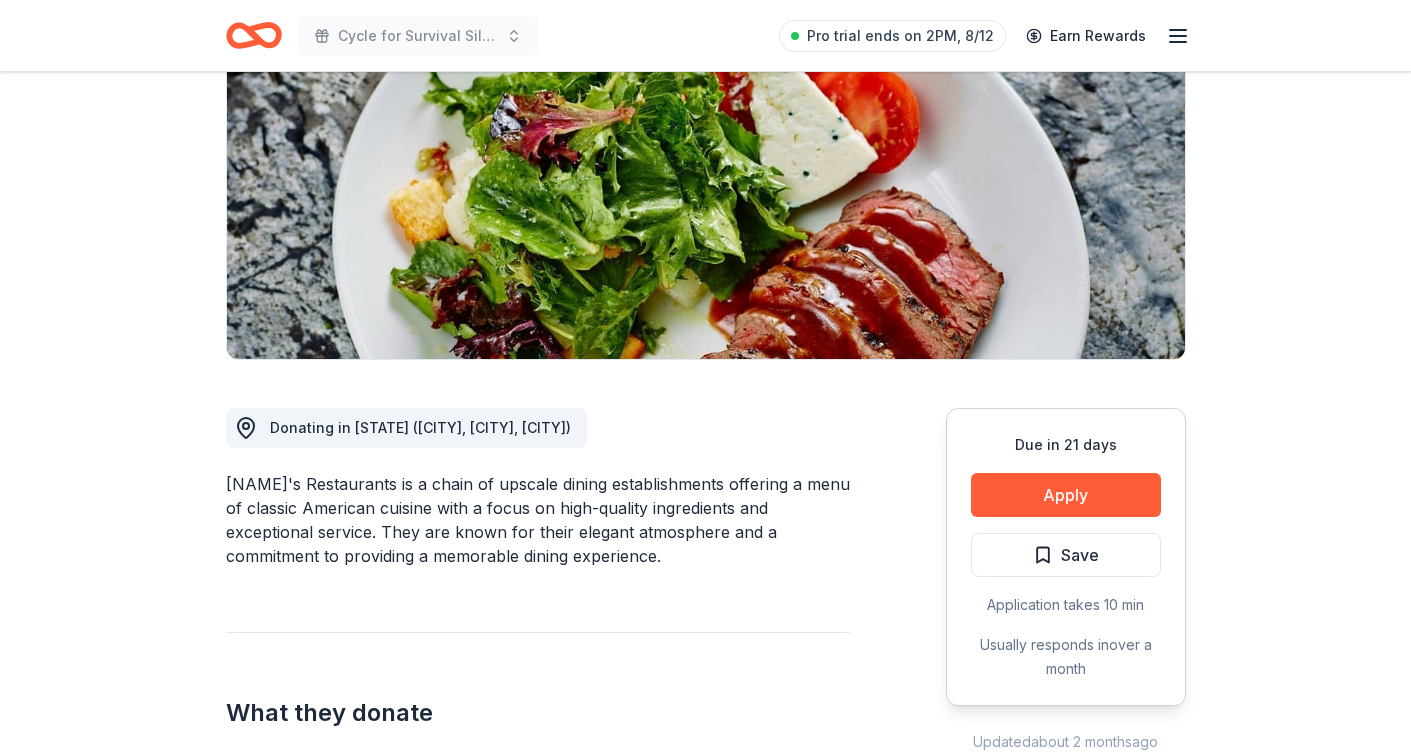 scroll, scrollTop: 250, scrollLeft: 0, axis: vertical 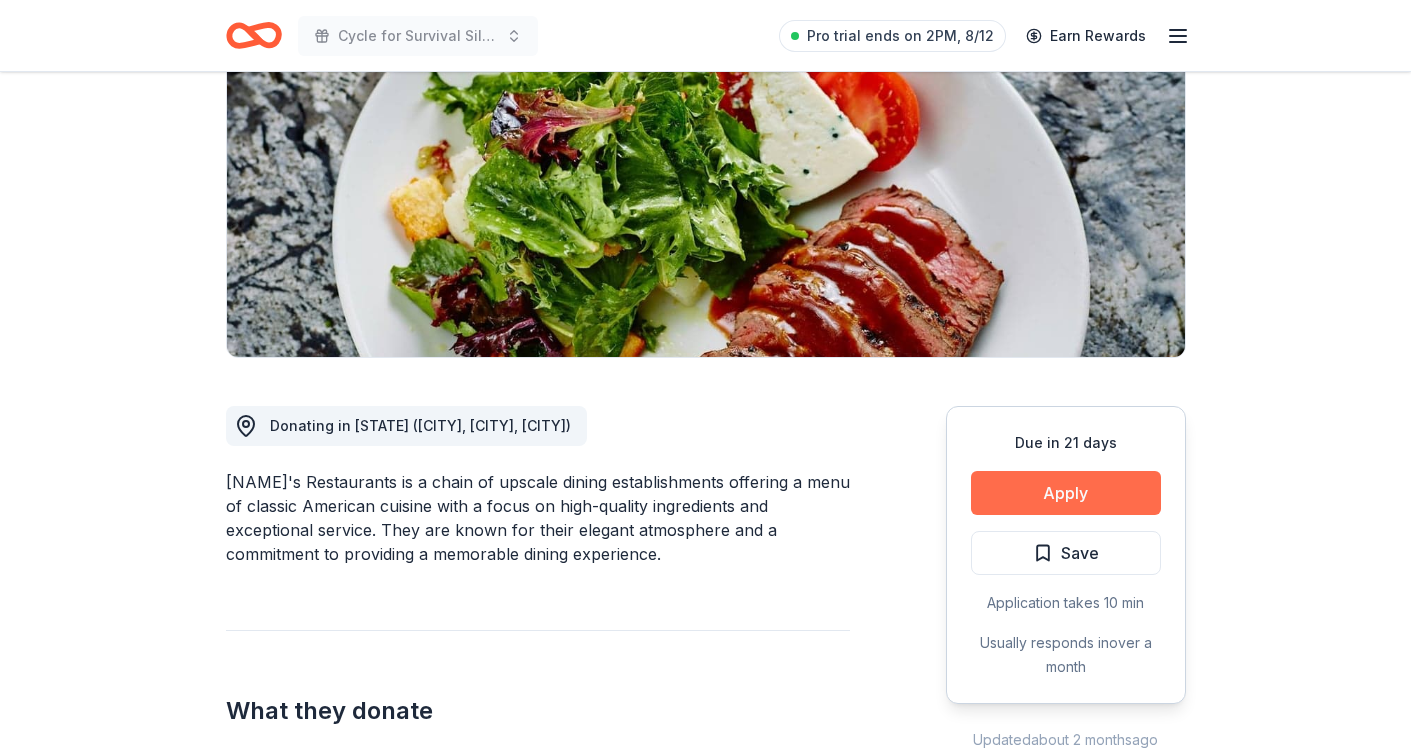click on "Apply" at bounding box center [1066, 493] 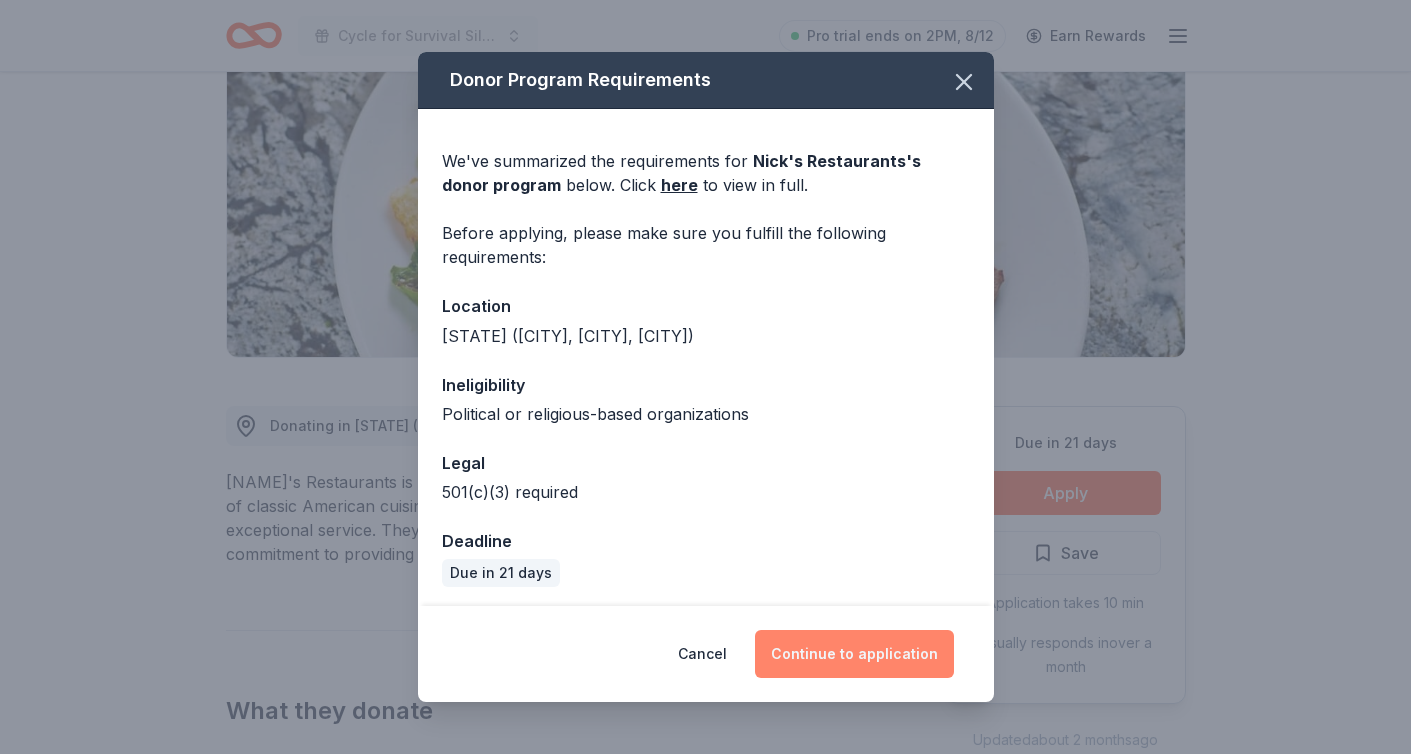 click on "Continue to application" at bounding box center (854, 654) 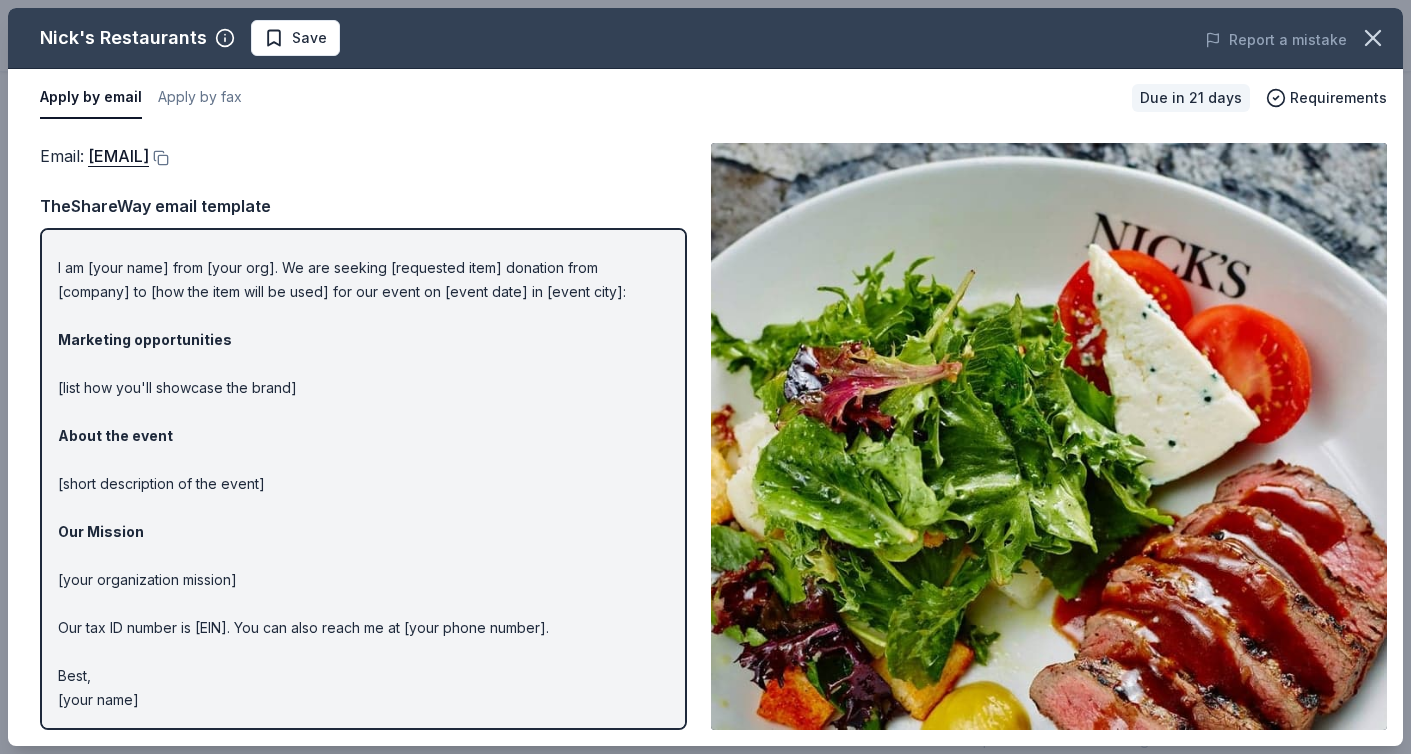 scroll, scrollTop: 37, scrollLeft: 0, axis: vertical 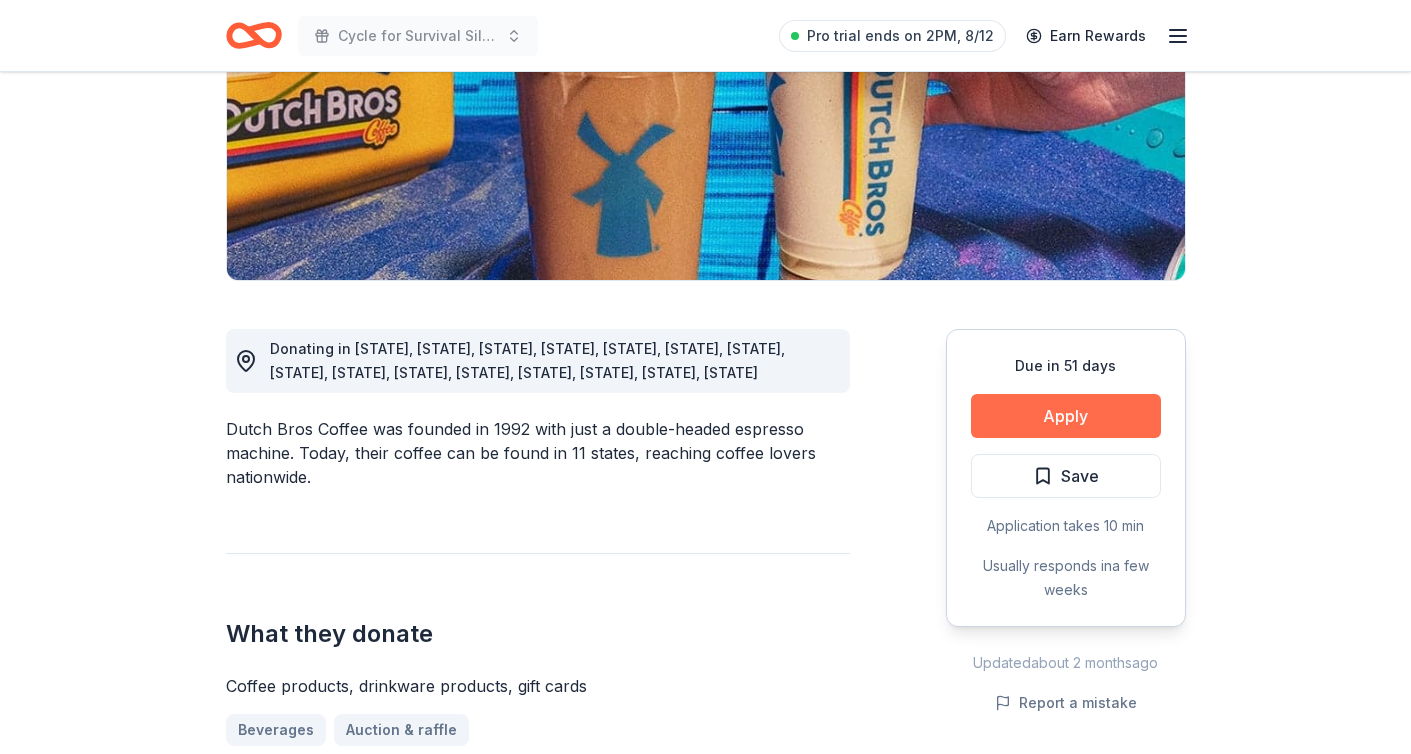 click on "Apply" at bounding box center [1066, 416] 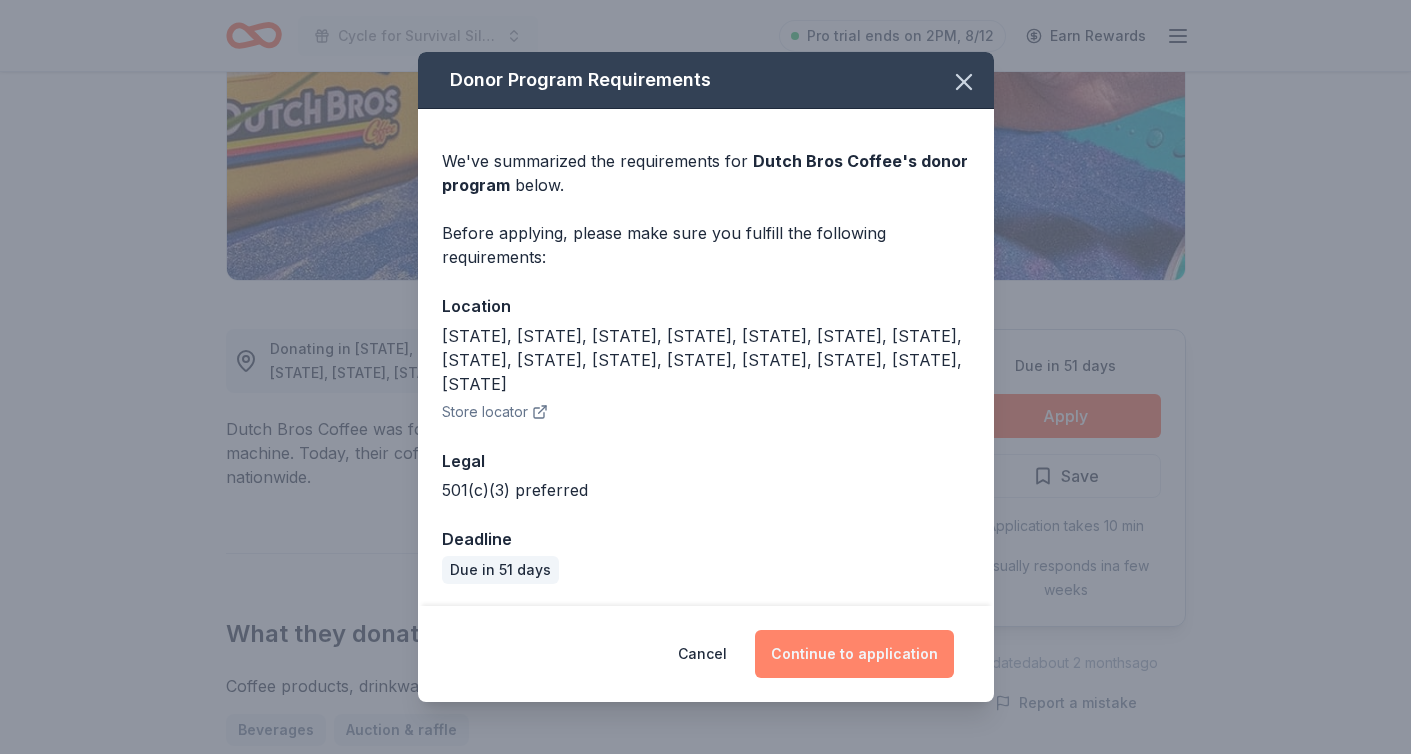 click on "Continue to application" at bounding box center (854, 654) 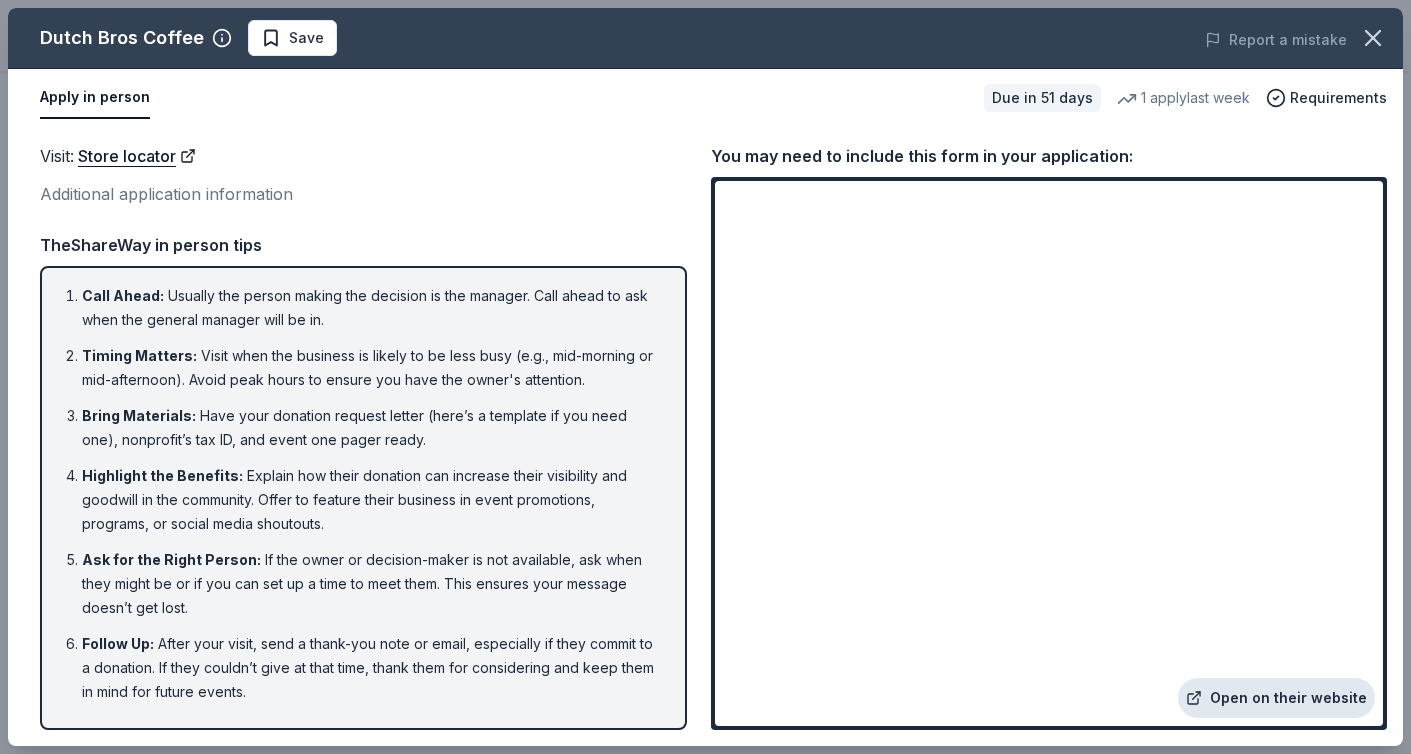 click on "Open on their website" at bounding box center (1276, 698) 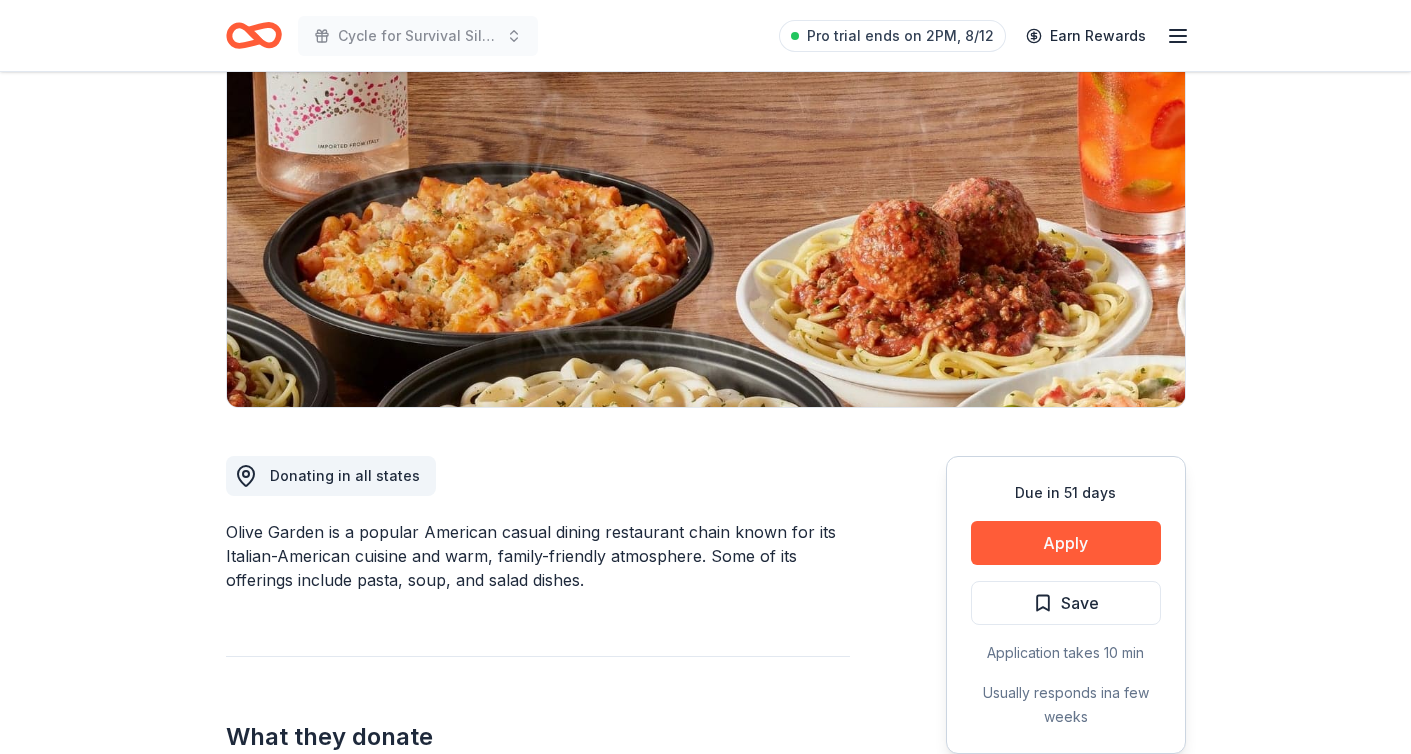 scroll, scrollTop: 222, scrollLeft: 0, axis: vertical 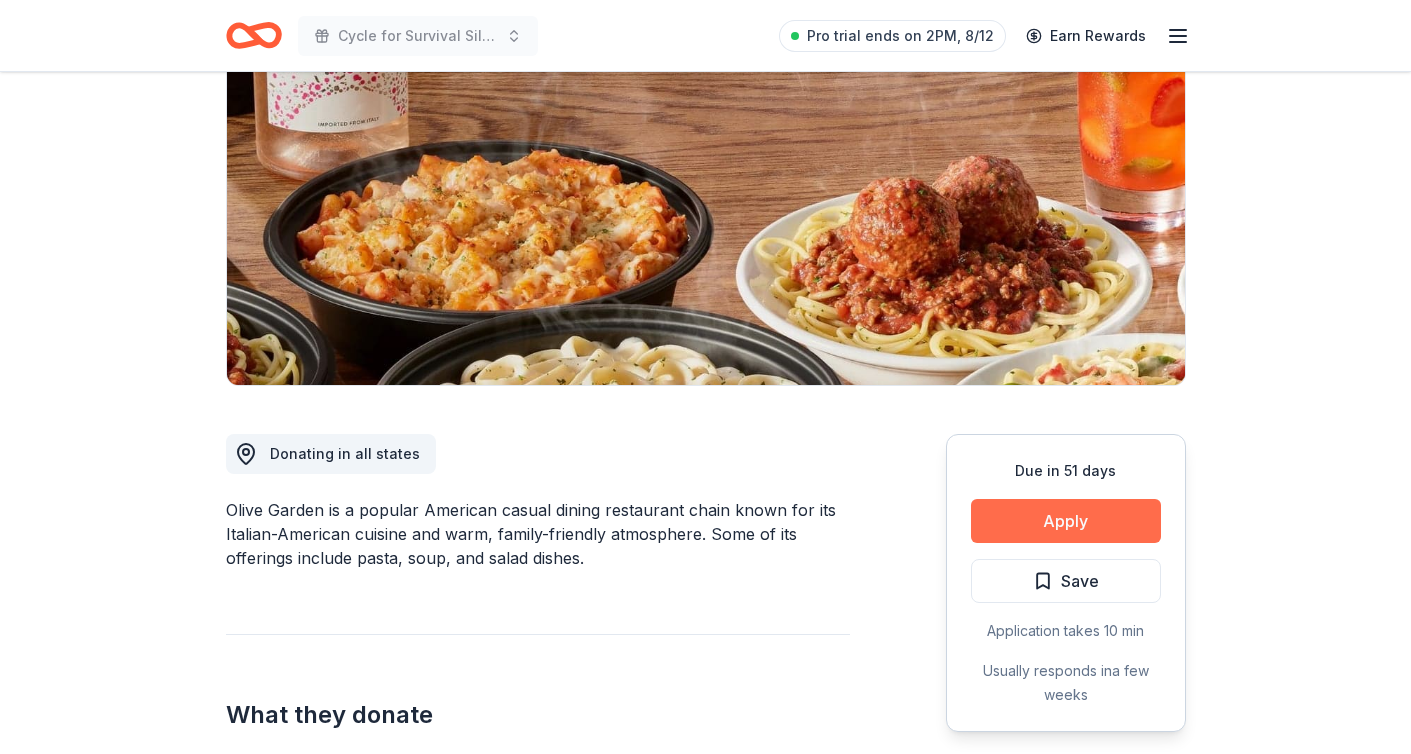click on "Apply" at bounding box center (1066, 521) 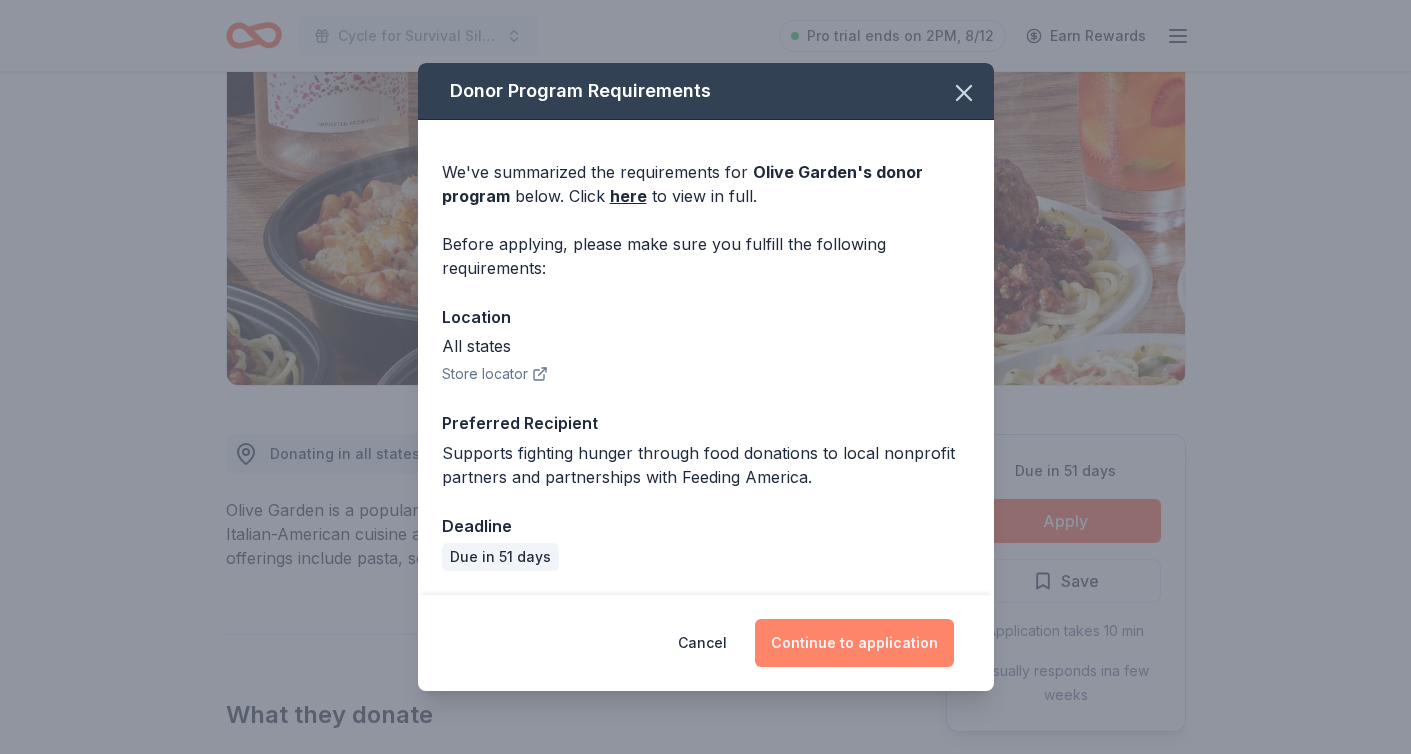 click on "Continue to application" at bounding box center (854, 643) 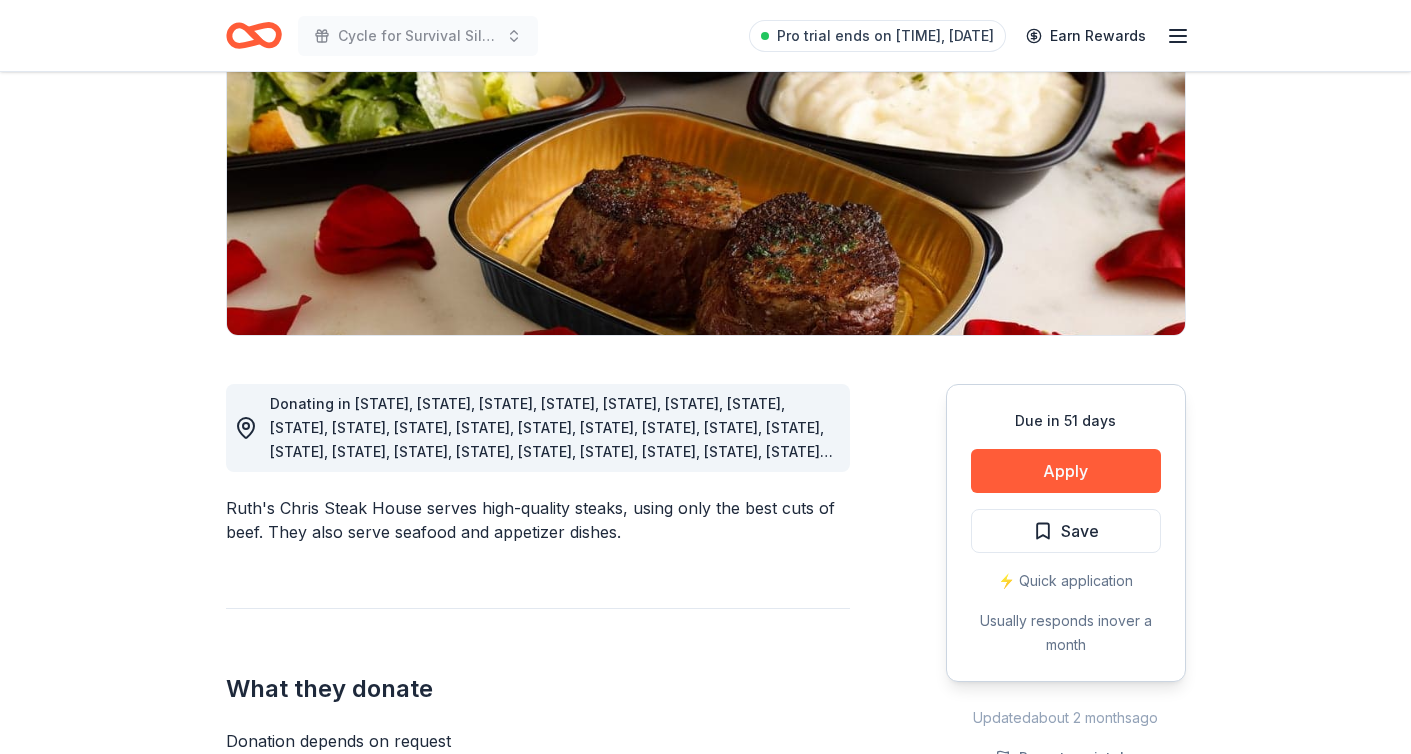 scroll, scrollTop: 322, scrollLeft: 0, axis: vertical 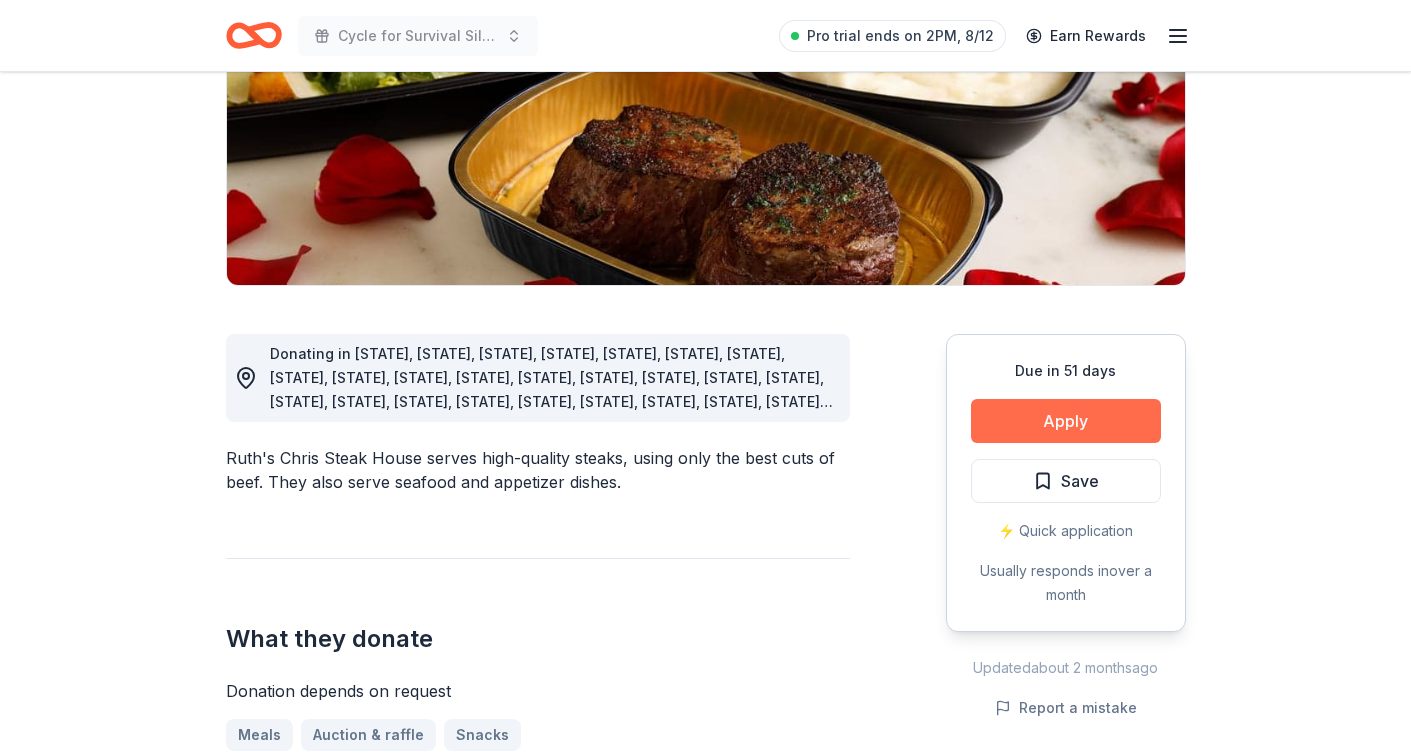 click on "Apply" at bounding box center (1066, 421) 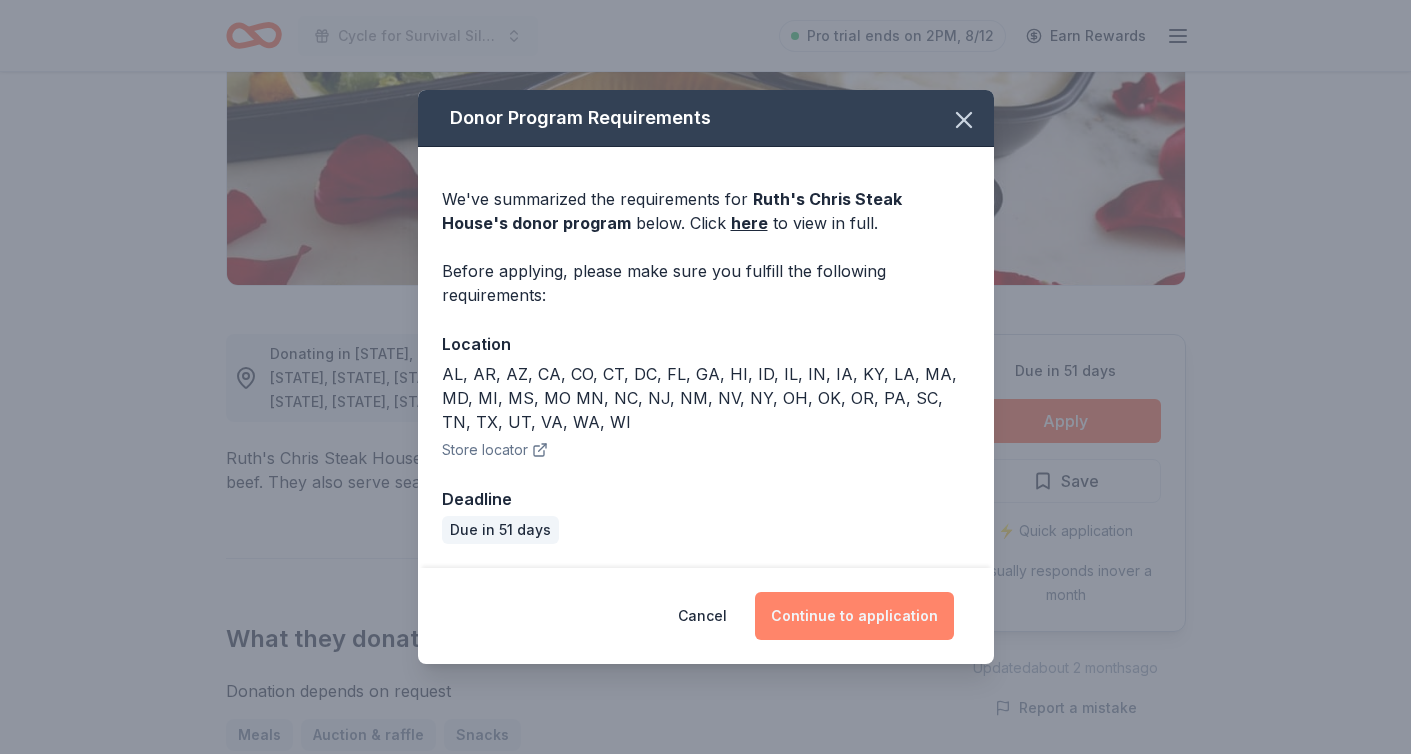 click on "Continue to application" at bounding box center [854, 616] 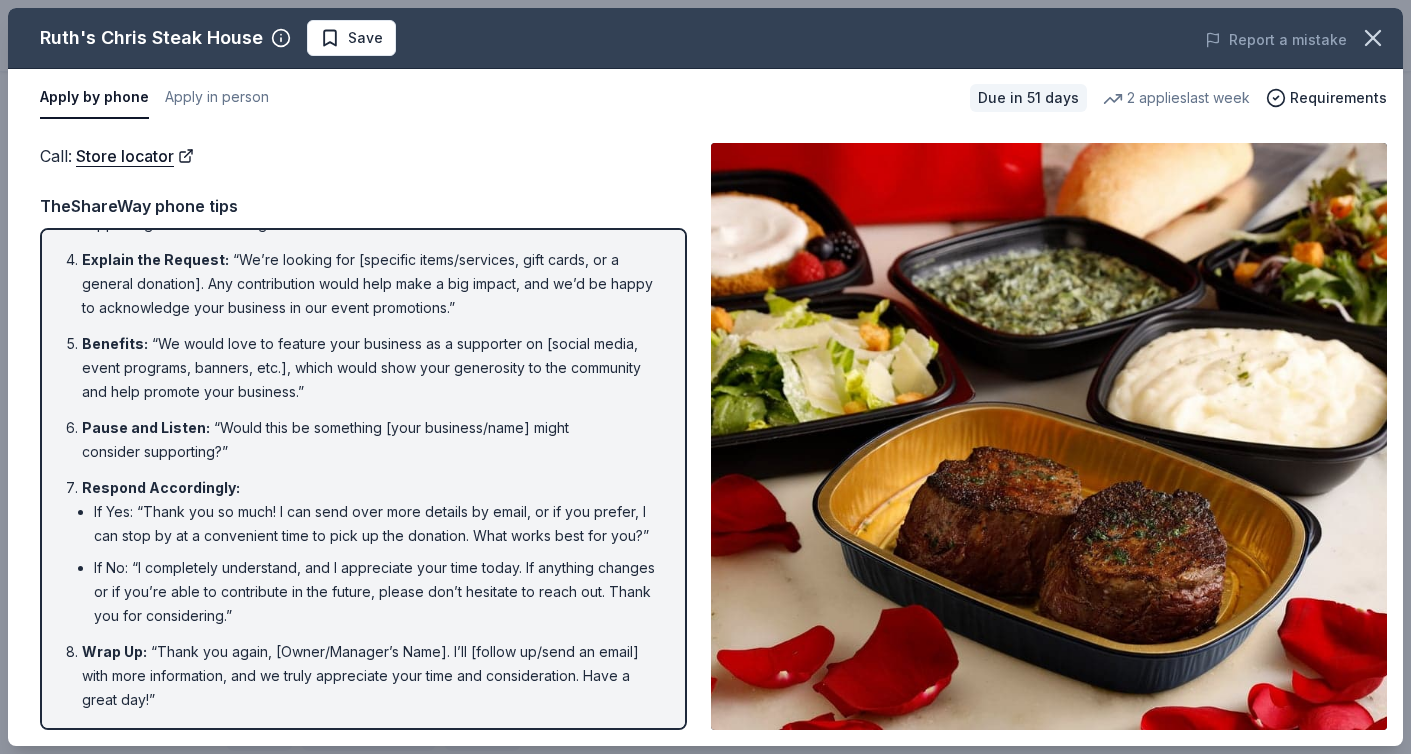 scroll, scrollTop: 249, scrollLeft: 0, axis: vertical 